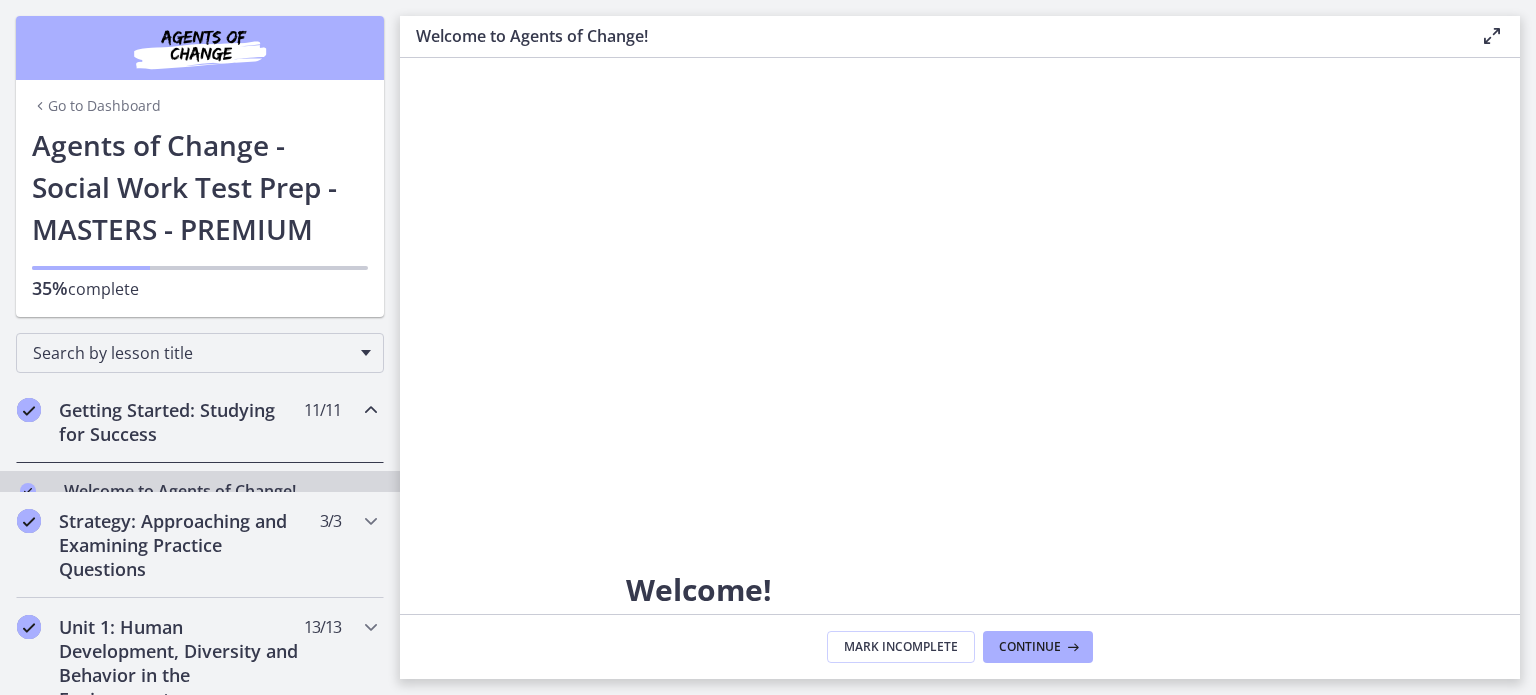 scroll, scrollTop: 0, scrollLeft: 0, axis: both 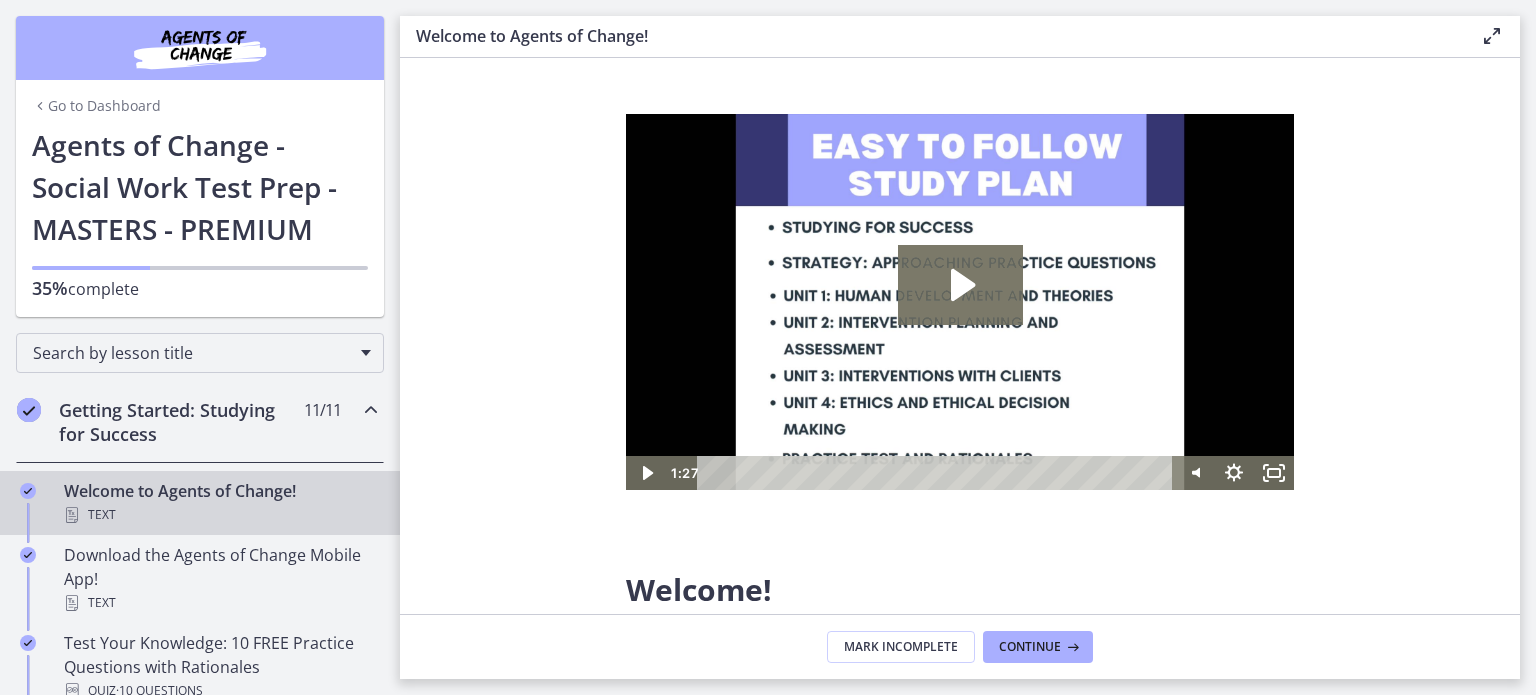 click on "Welcome!
We are grateful that you have placed your trust in Agents of Change to assist you in preparing for the ASWB Social Work Exam. This process may be nerve-wracking and overwhelming at times, but it also has the potential to be thrilling and inspiring.
We want to congratulate you on starting a new chapter of your life by applauding your decision to take the steps toward sitting for your licensing exam.
We have been putting in a lot of effort to develop study information that is pertinent, of good quality, and will assist you in making connections to strengthen your knowledge base. These materials will help your prepare to PASS the test. The exam will not be easy, but with organized, consistent, and efficient studying, you are setting yourself up for success!
As you work through this challenge, Agents of Change is here to provide you with the encouragement and support you need to conquer this challenge. Let's get you licensed!" at bounding box center (960, 336) 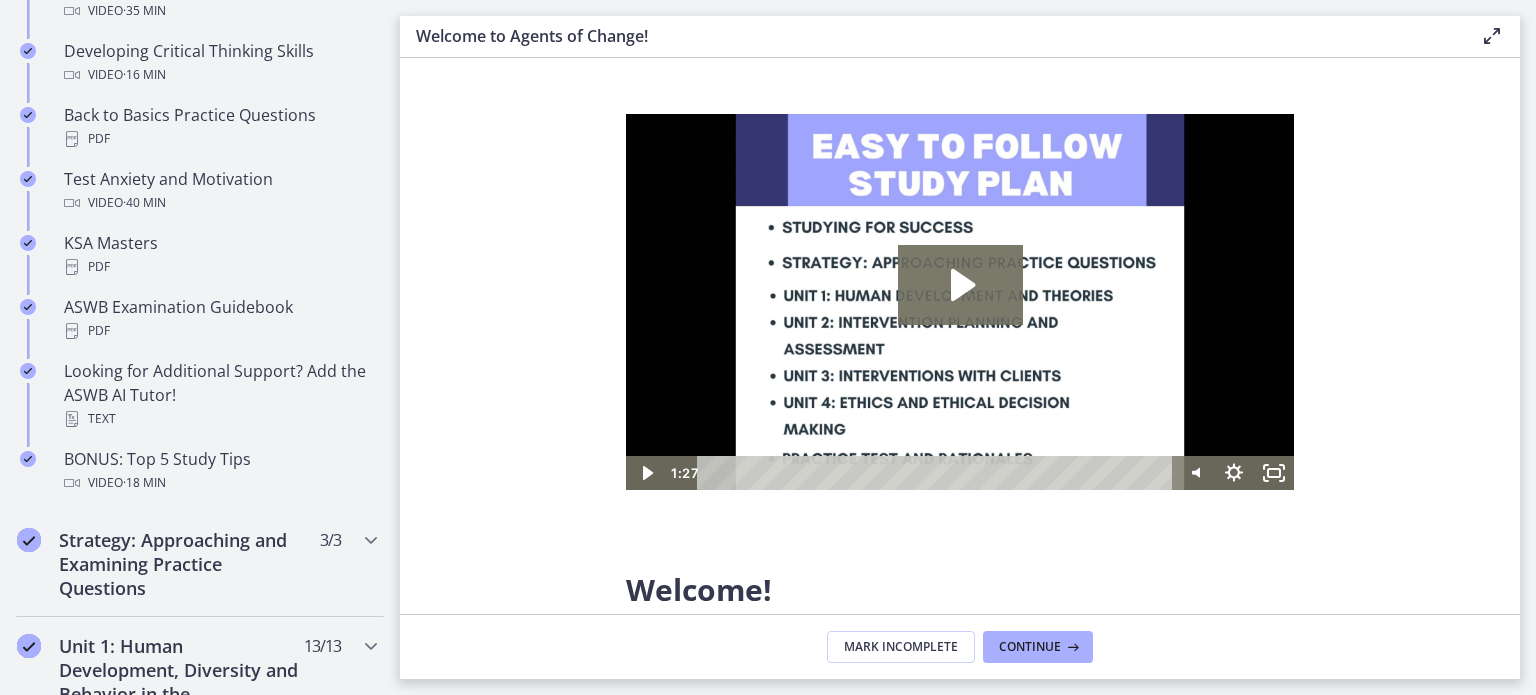 scroll, scrollTop: 1352, scrollLeft: 0, axis: vertical 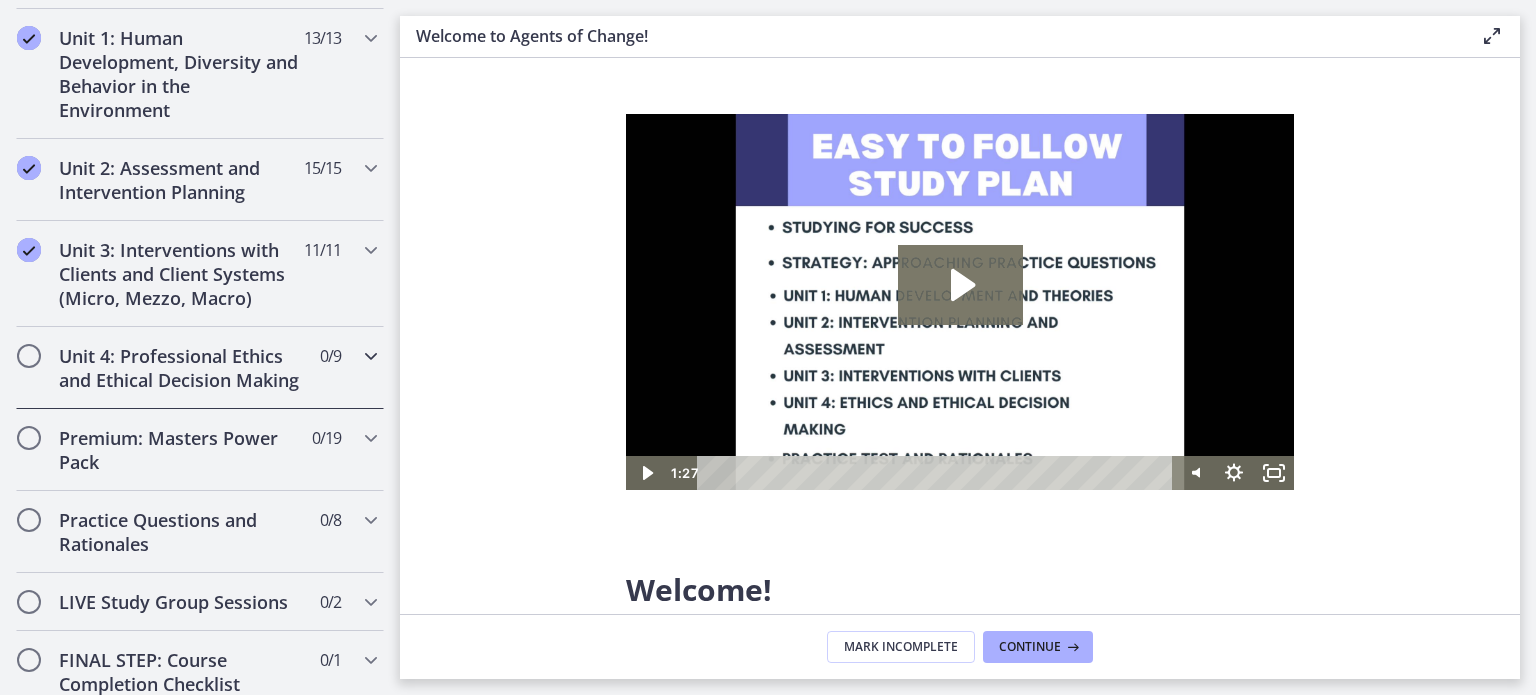 click on "Unit 4: Professional Ethics and Ethical Decision Making" at bounding box center (181, 368) 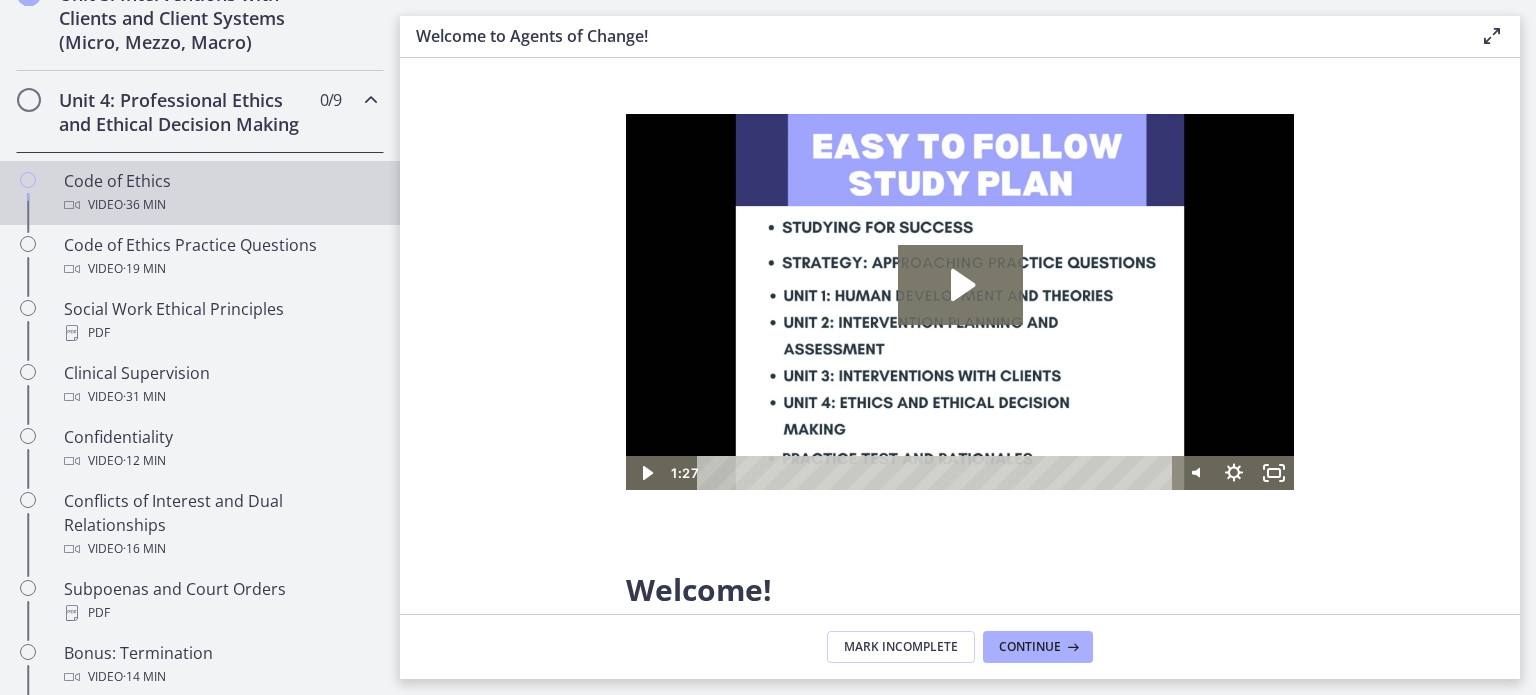 scroll, scrollTop: 820, scrollLeft: 0, axis: vertical 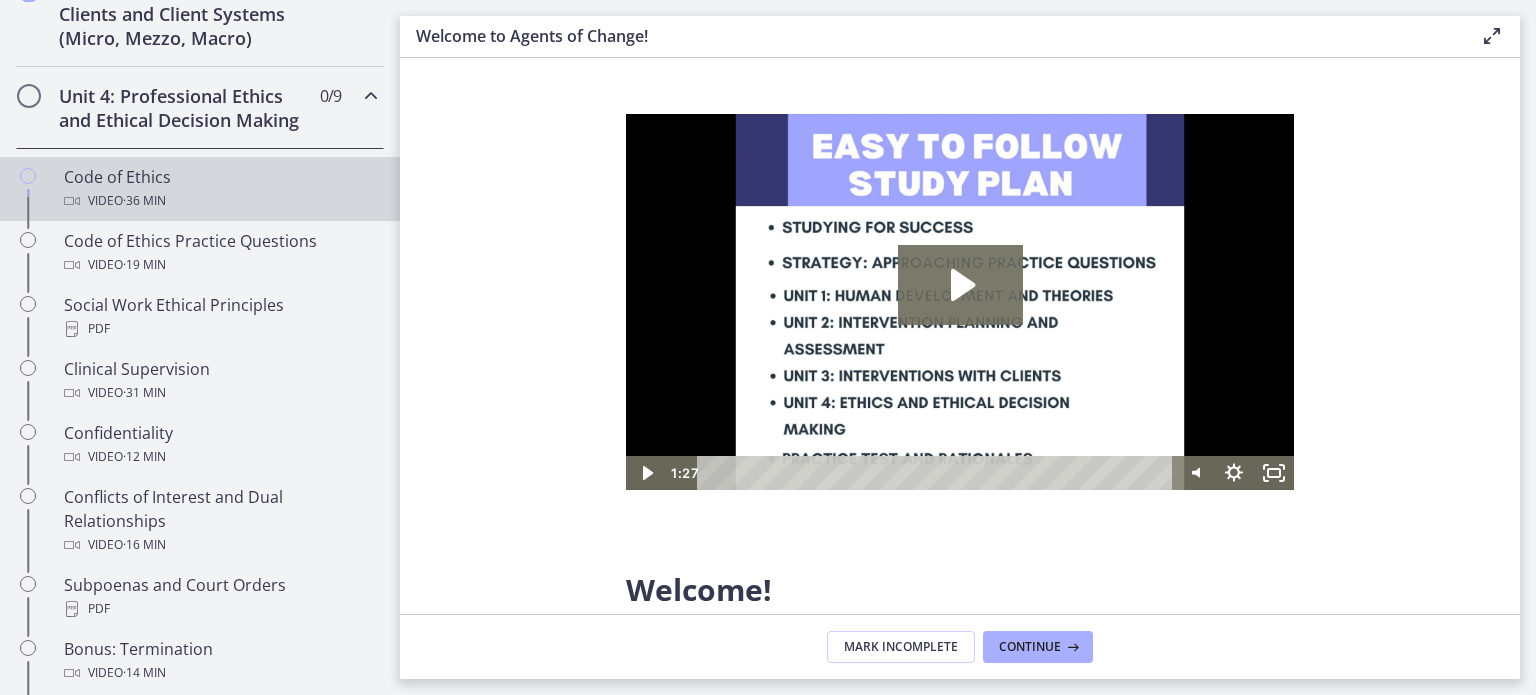 click on "Video
·  36 min" at bounding box center (220, 201) 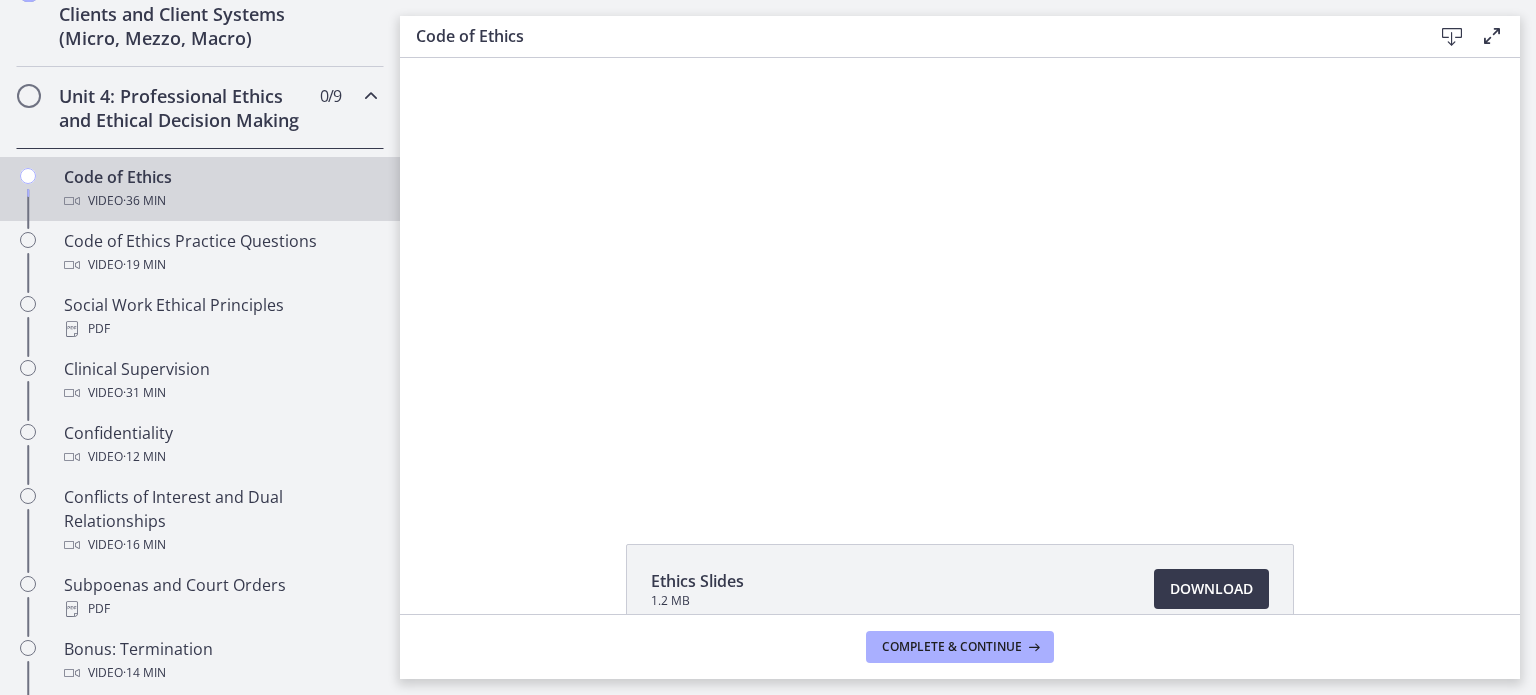 scroll, scrollTop: 0, scrollLeft: 0, axis: both 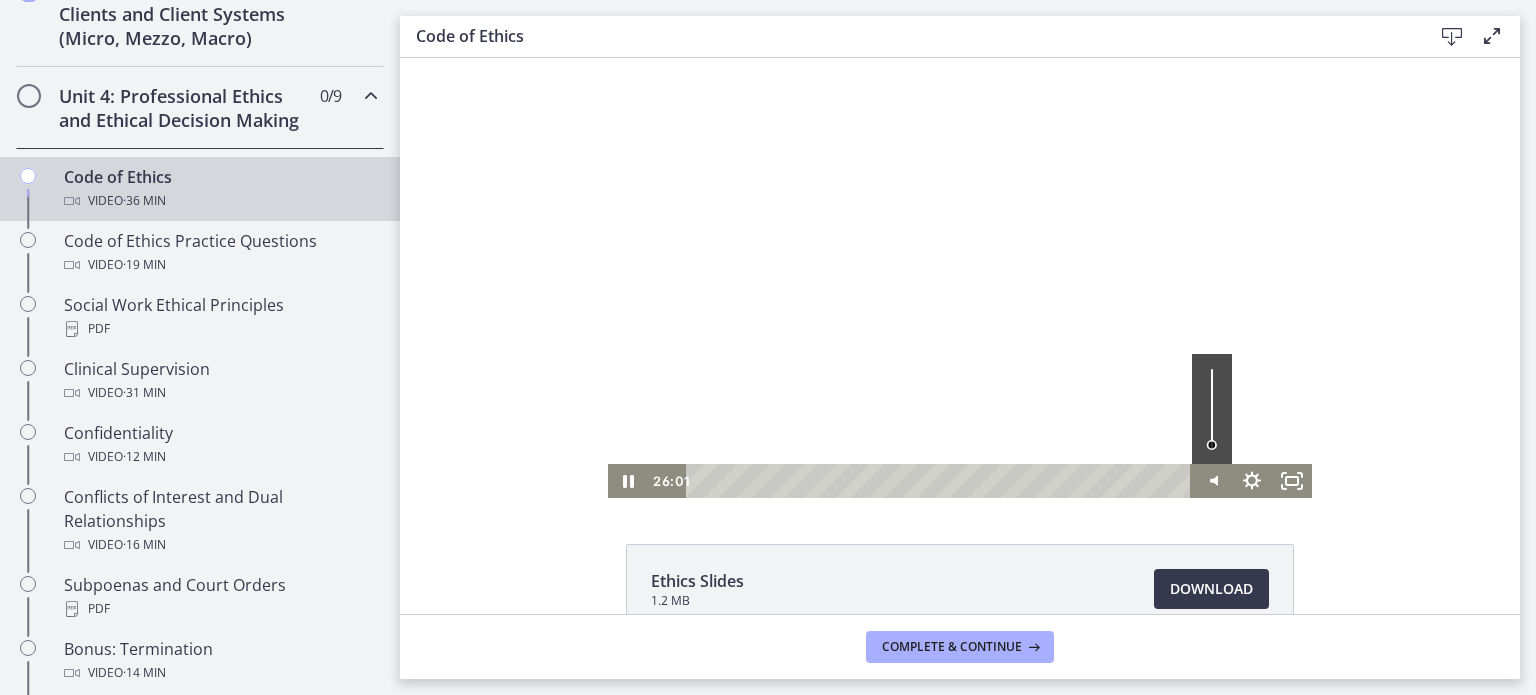 click at bounding box center [1212, 409] 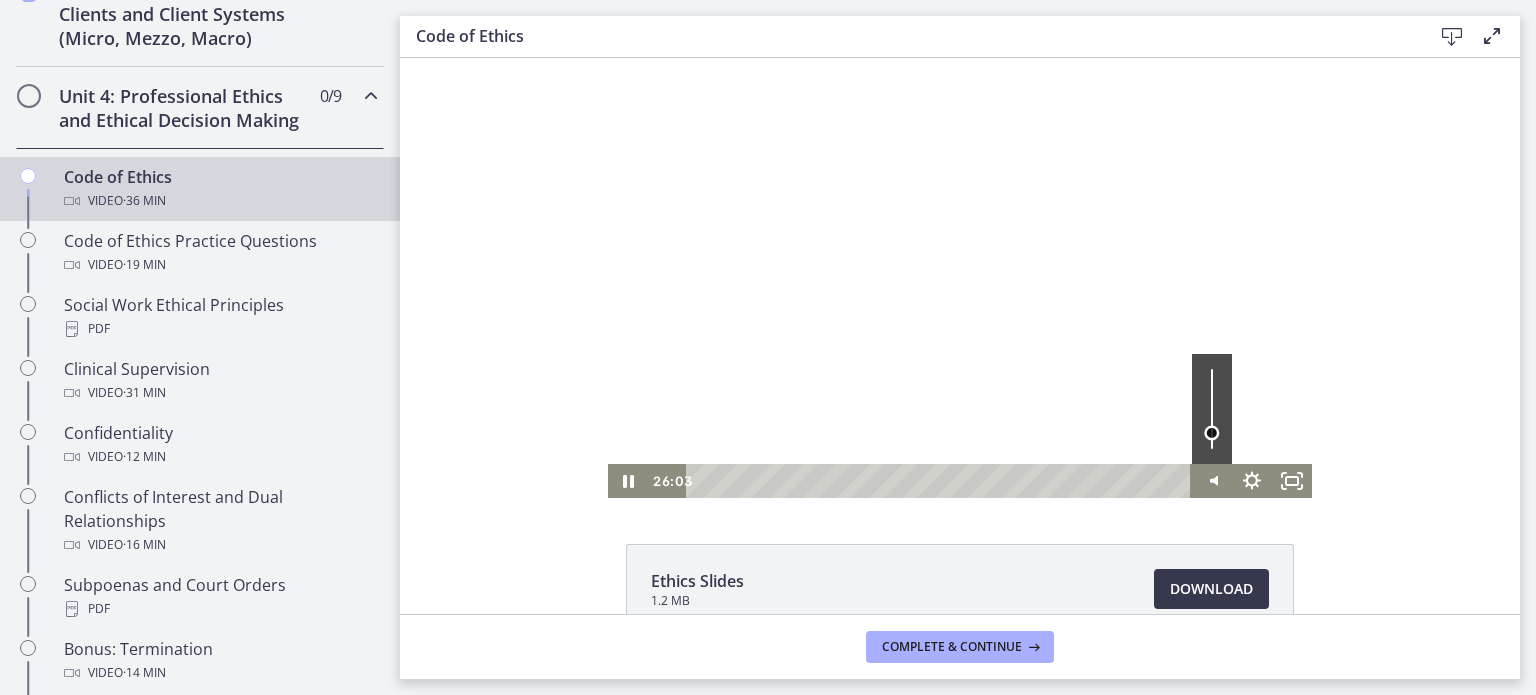 click at bounding box center (1212, 409) 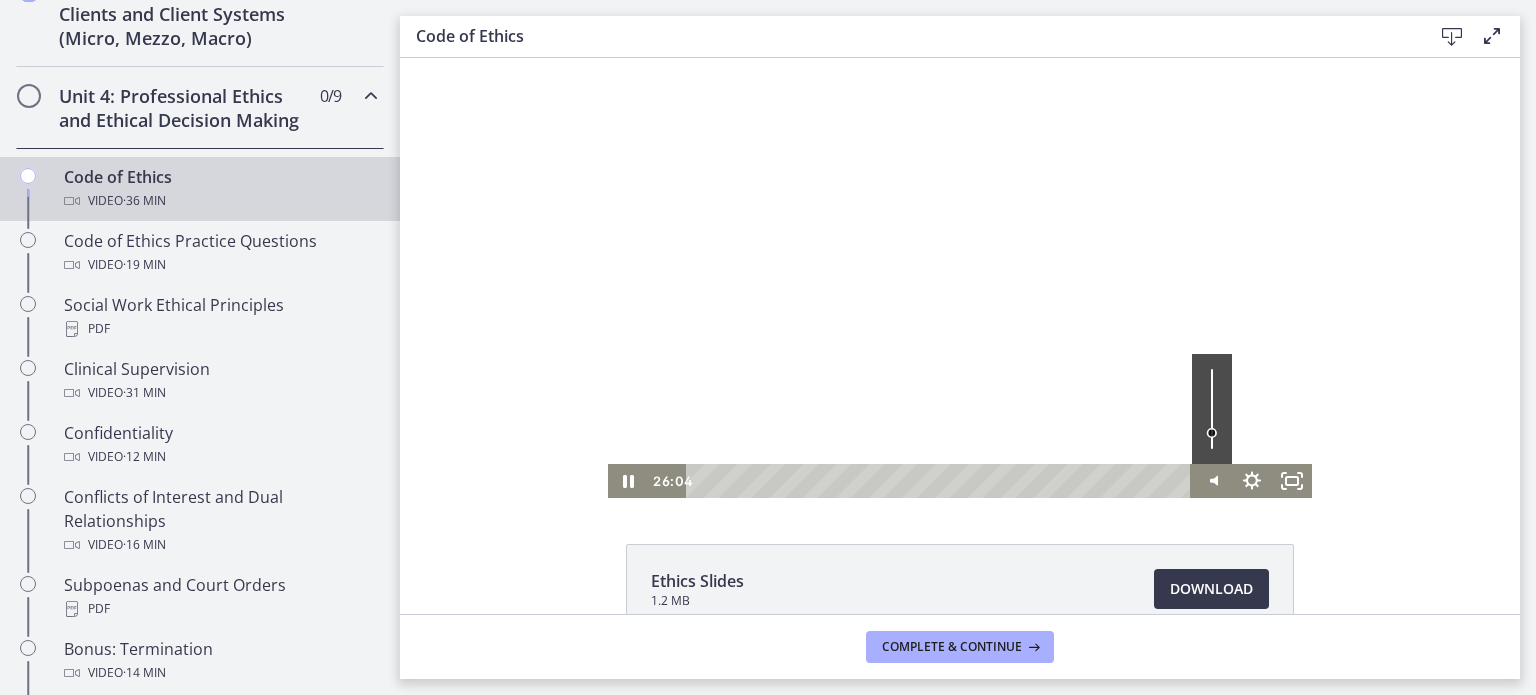 click at bounding box center (1212, 433) 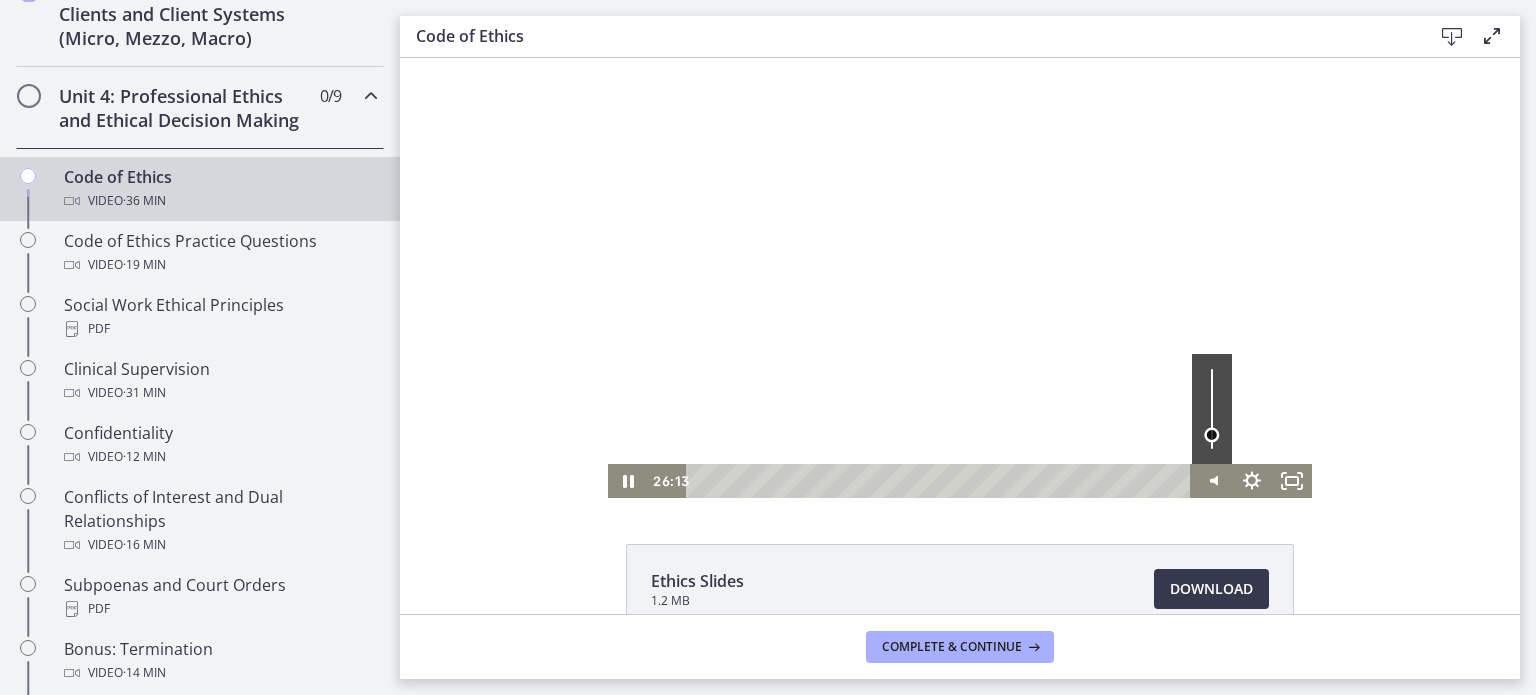 click at bounding box center [1211, 435] 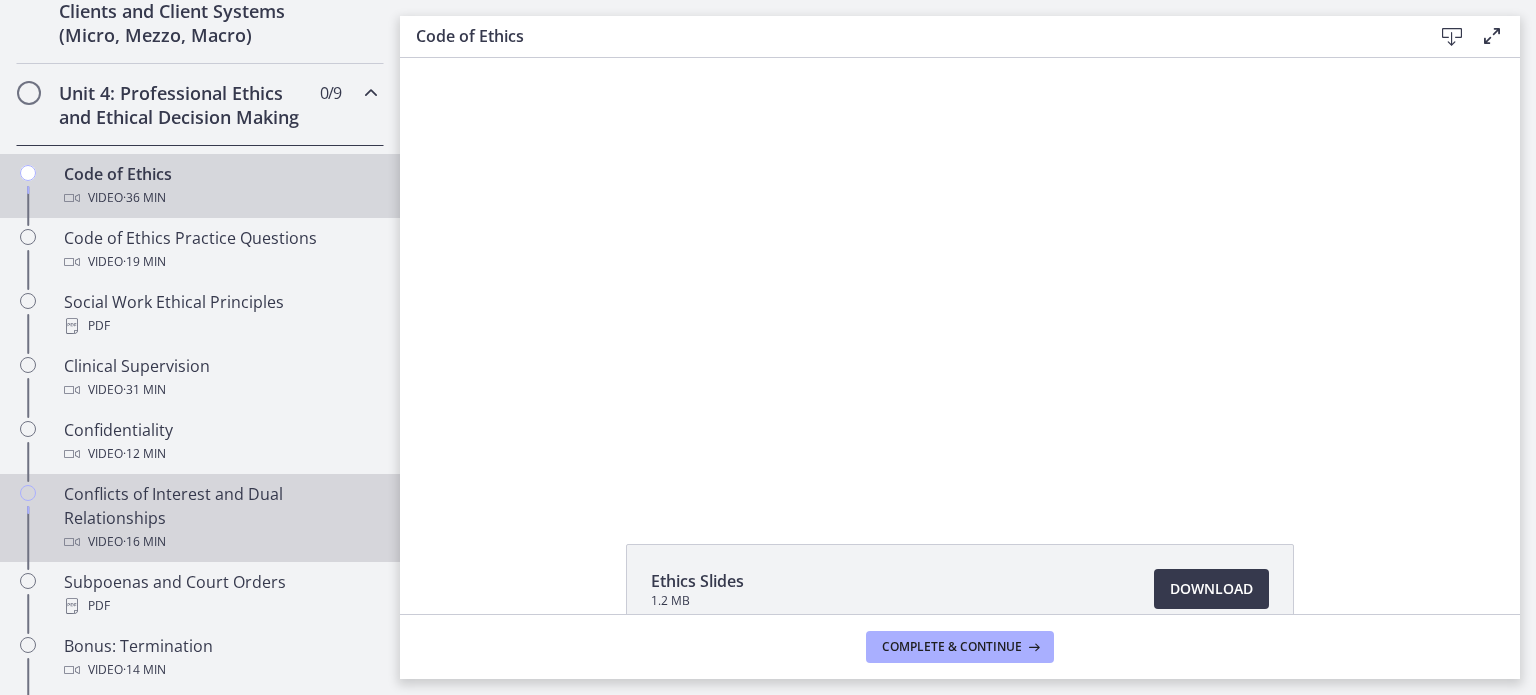 scroll, scrollTop: 824, scrollLeft: 0, axis: vertical 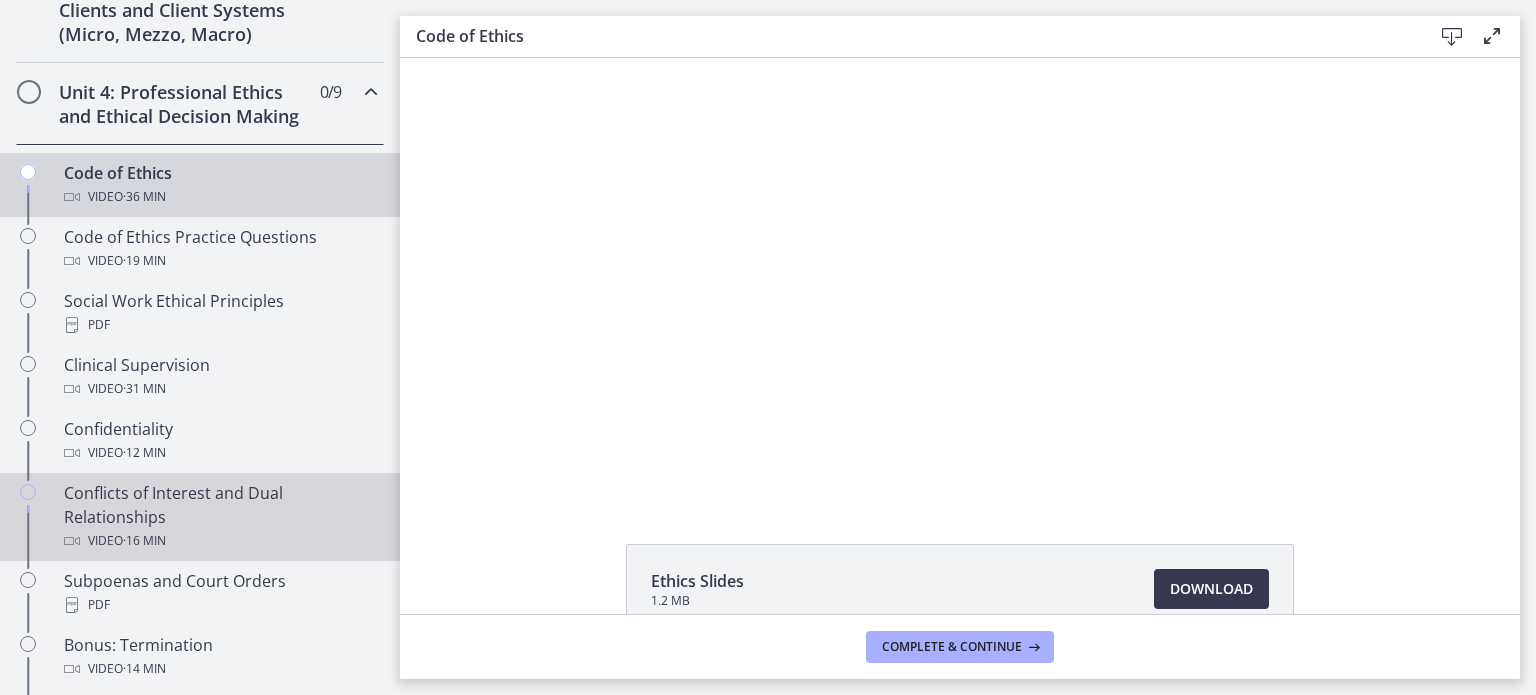 click at bounding box center (608, 58) 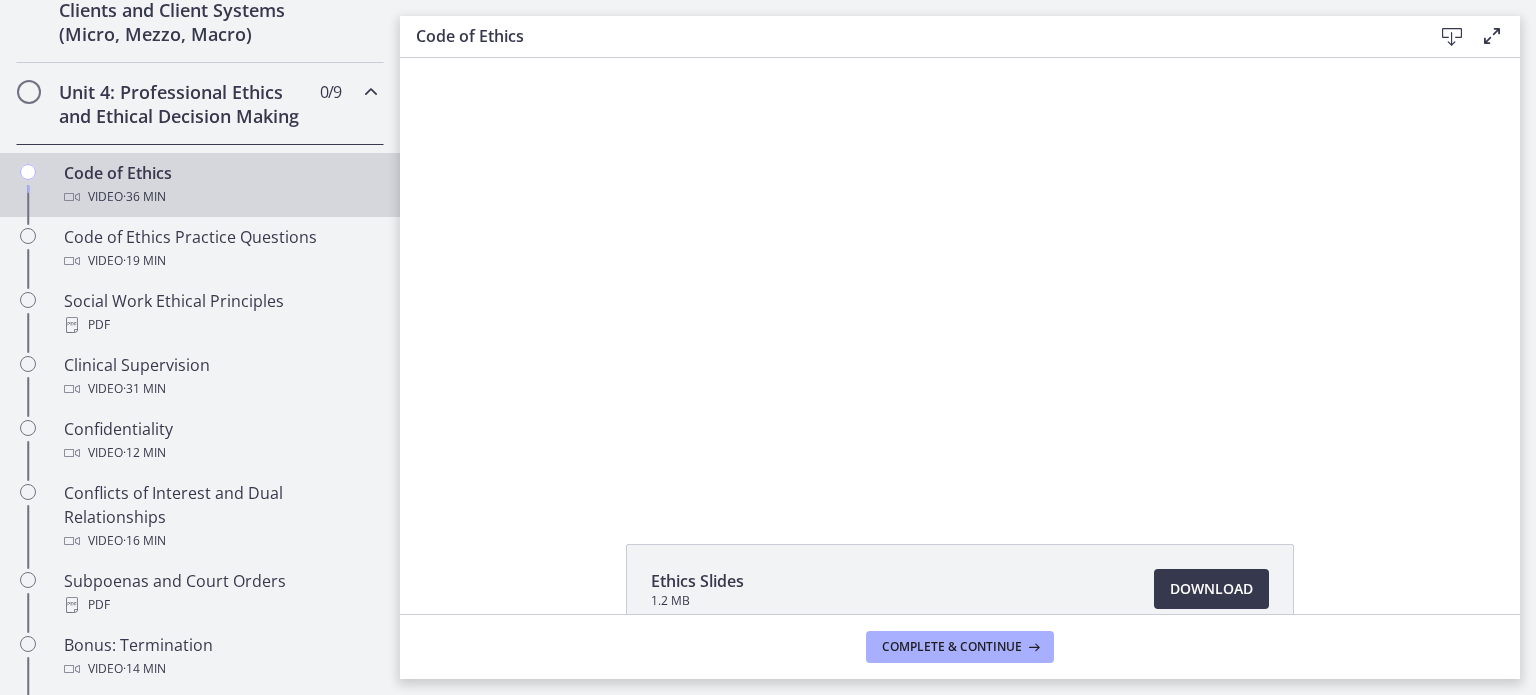 drag, startPoint x: 729, startPoint y: 643, endPoint x: 732, endPoint y: 399, distance: 244.01845 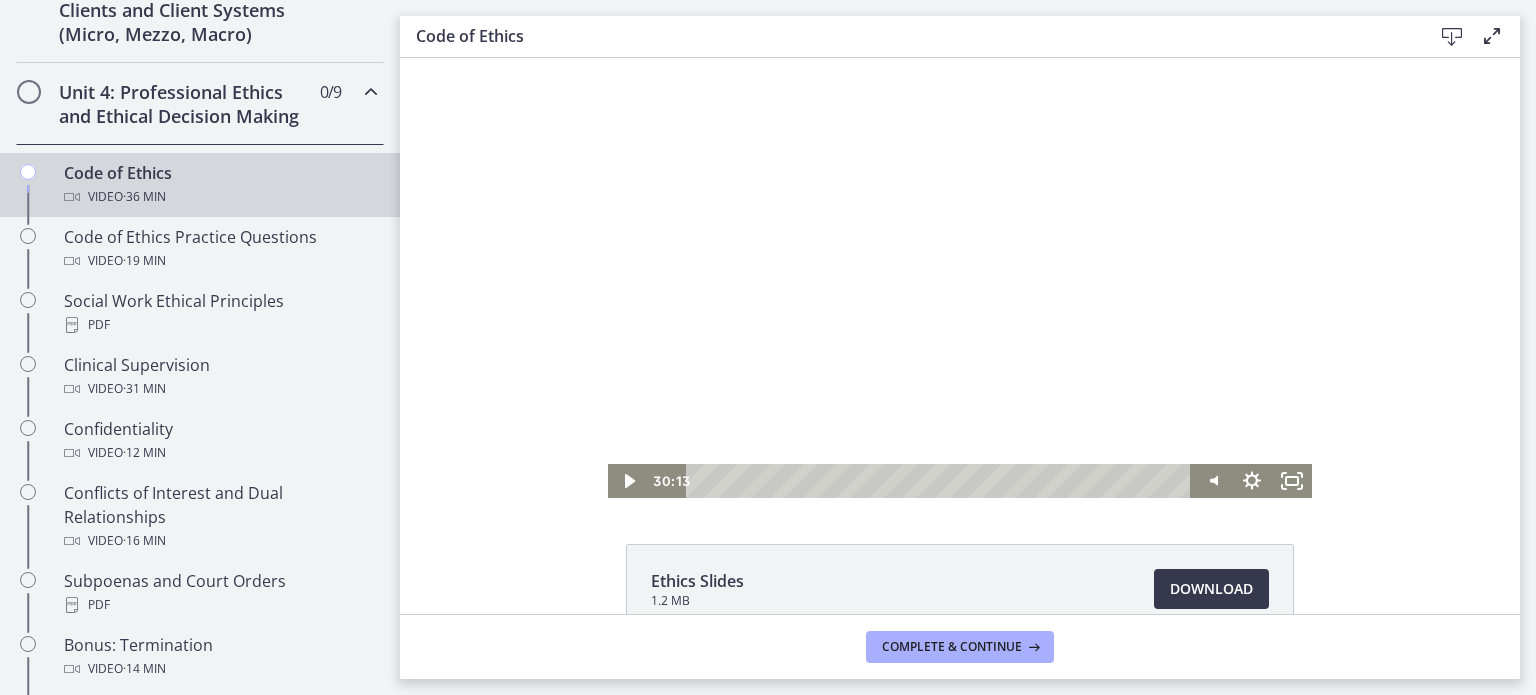 click at bounding box center (960, 278) 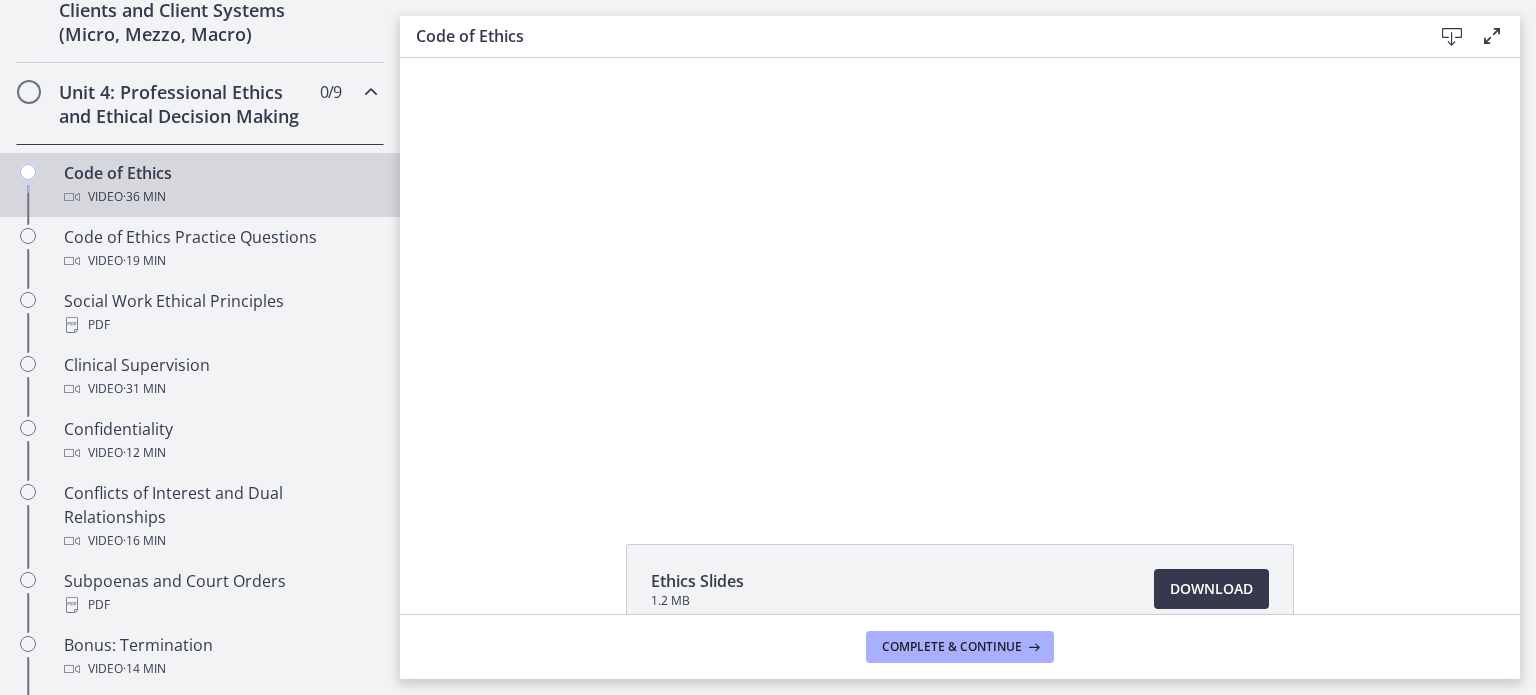 click at bounding box center [608, 58] 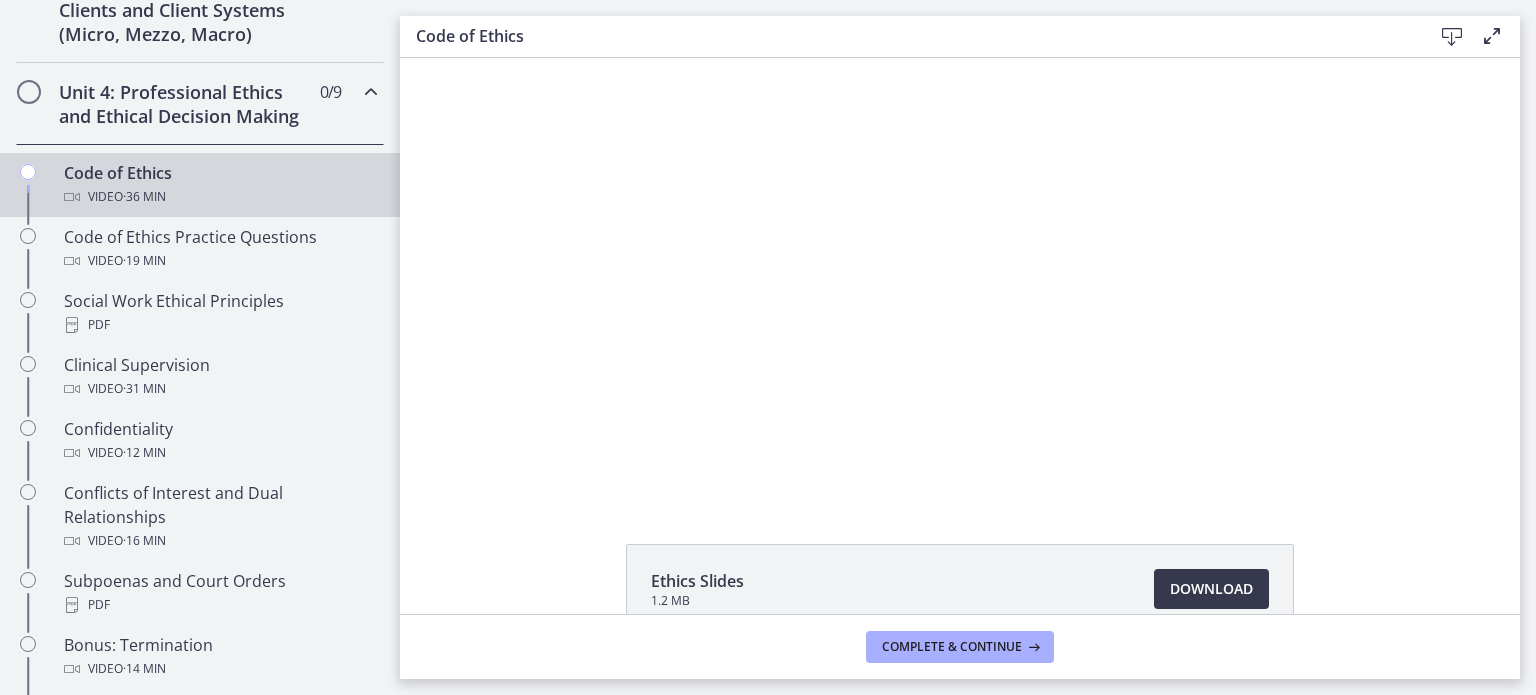 click at bounding box center [608, 58] 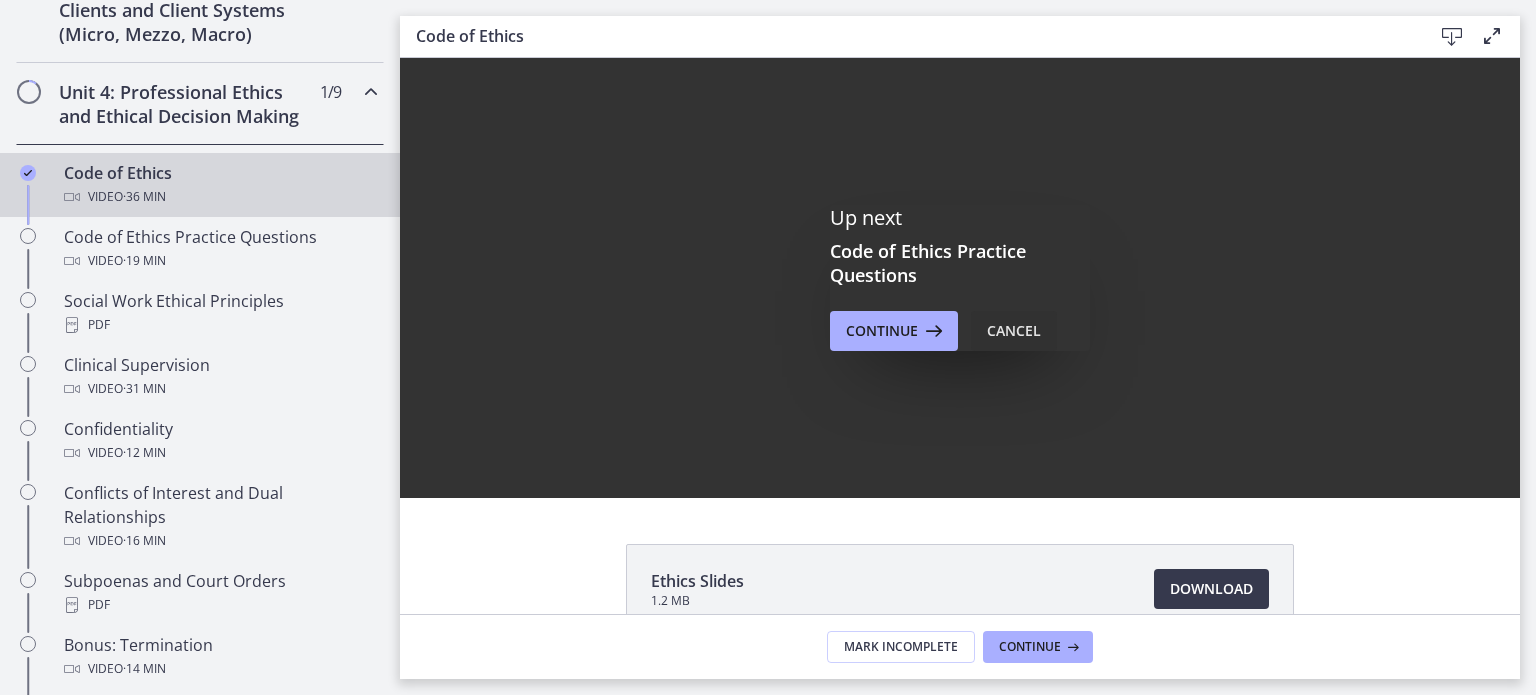 scroll, scrollTop: 0, scrollLeft: 0, axis: both 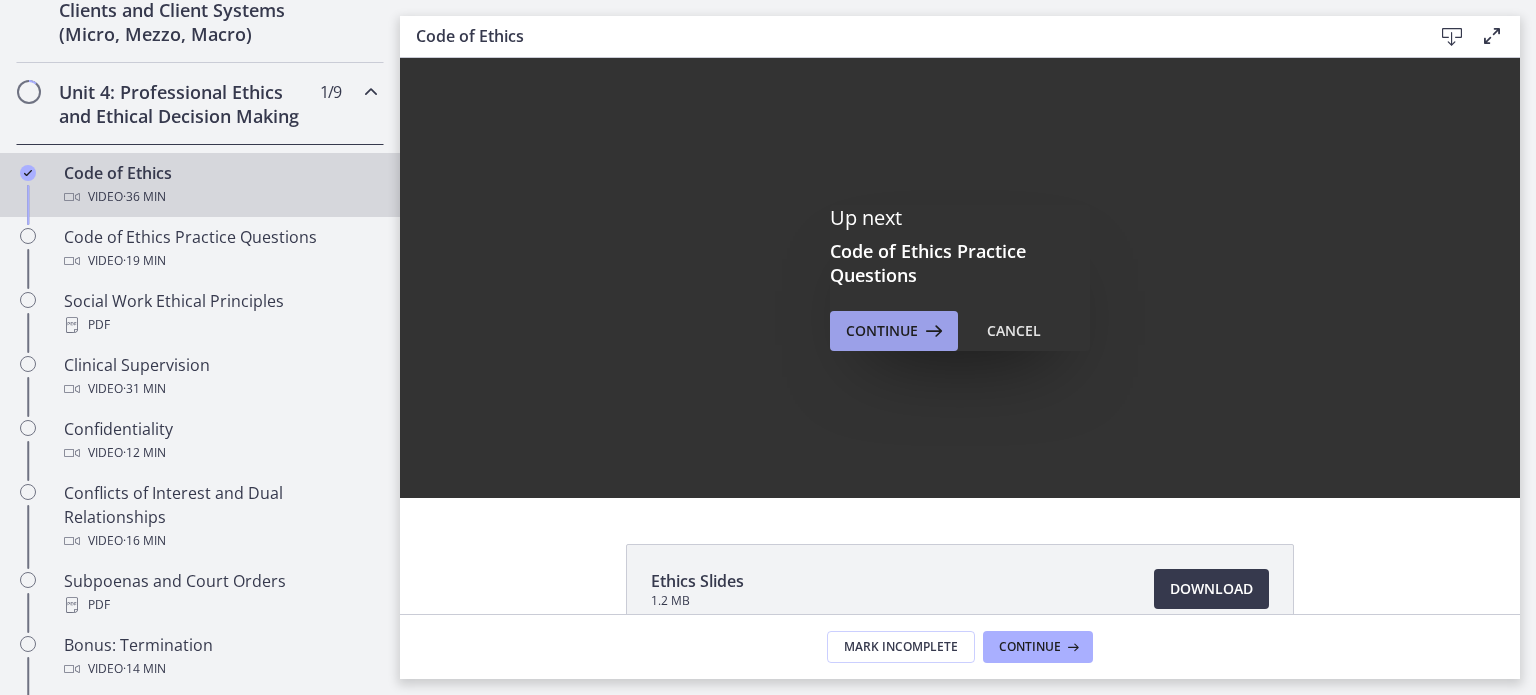 click on "Continue" at bounding box center (882, 331) 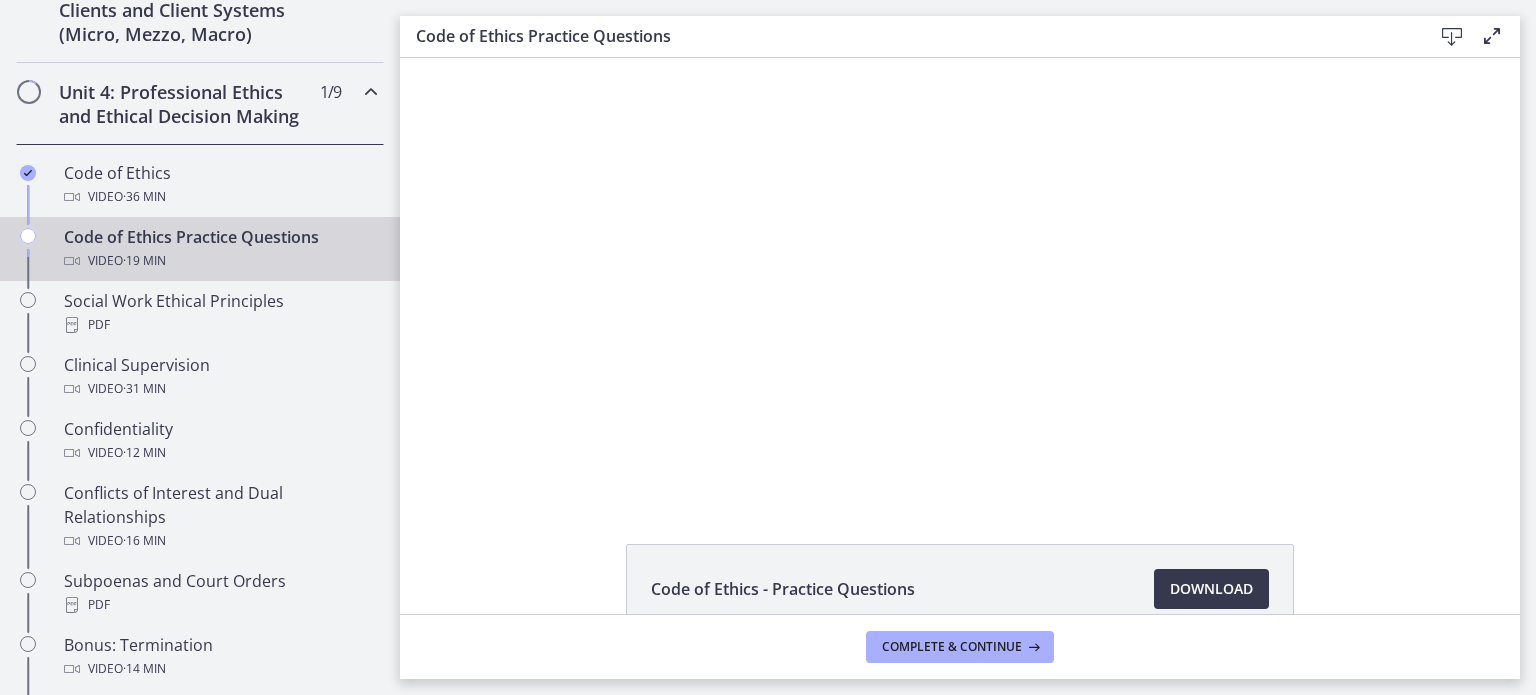scroll, scrollTop: 0, scrollLeft: 0, axis: both 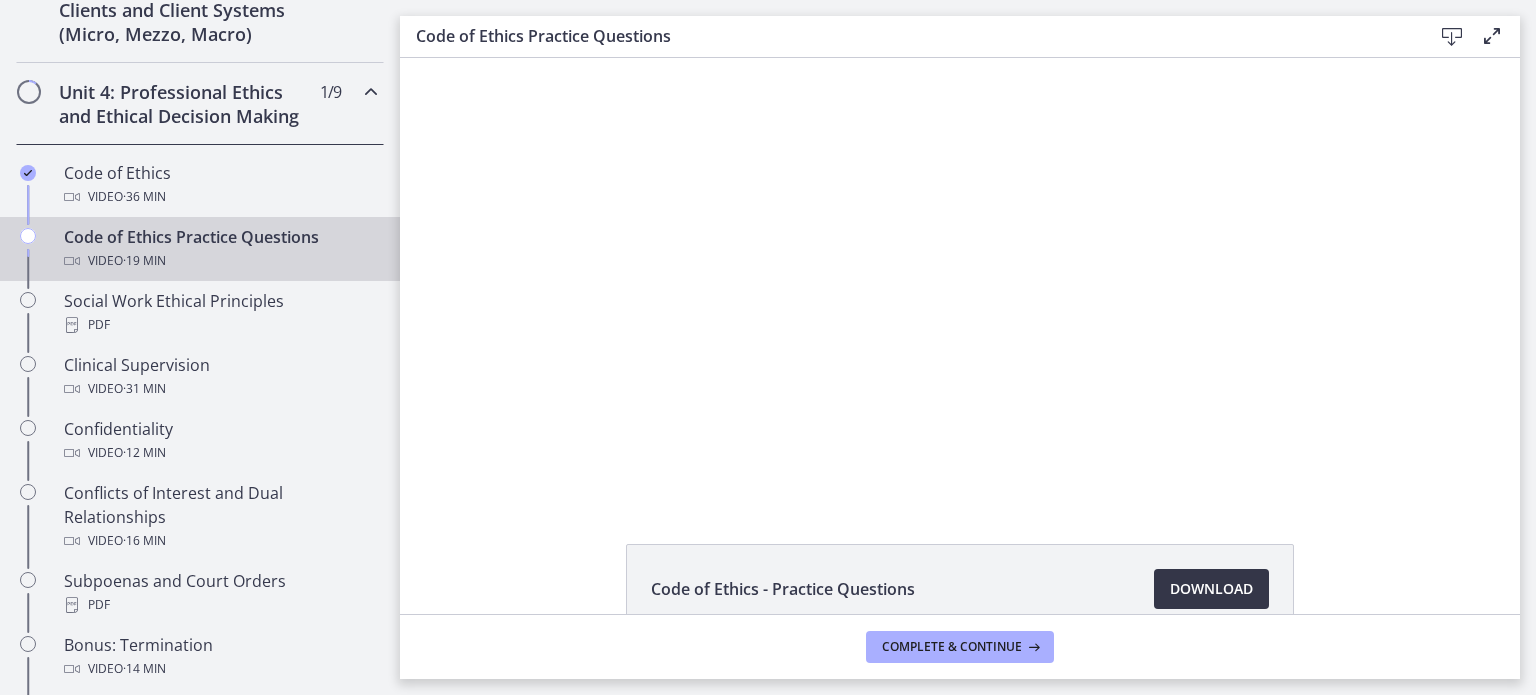 click on "Download
Opens in a new window" at bounding box center [1211, 589] 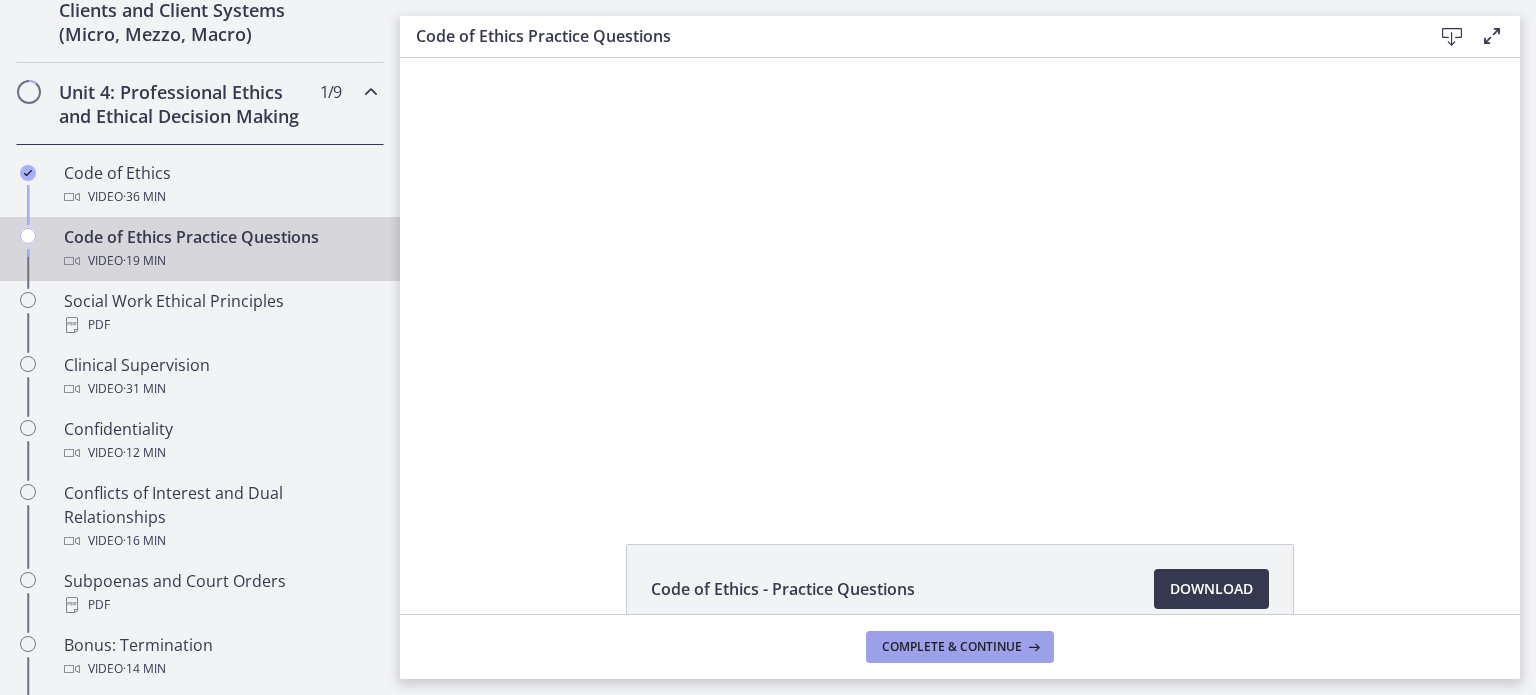 click on "Complete & continue" at bounding box center [960, 647] 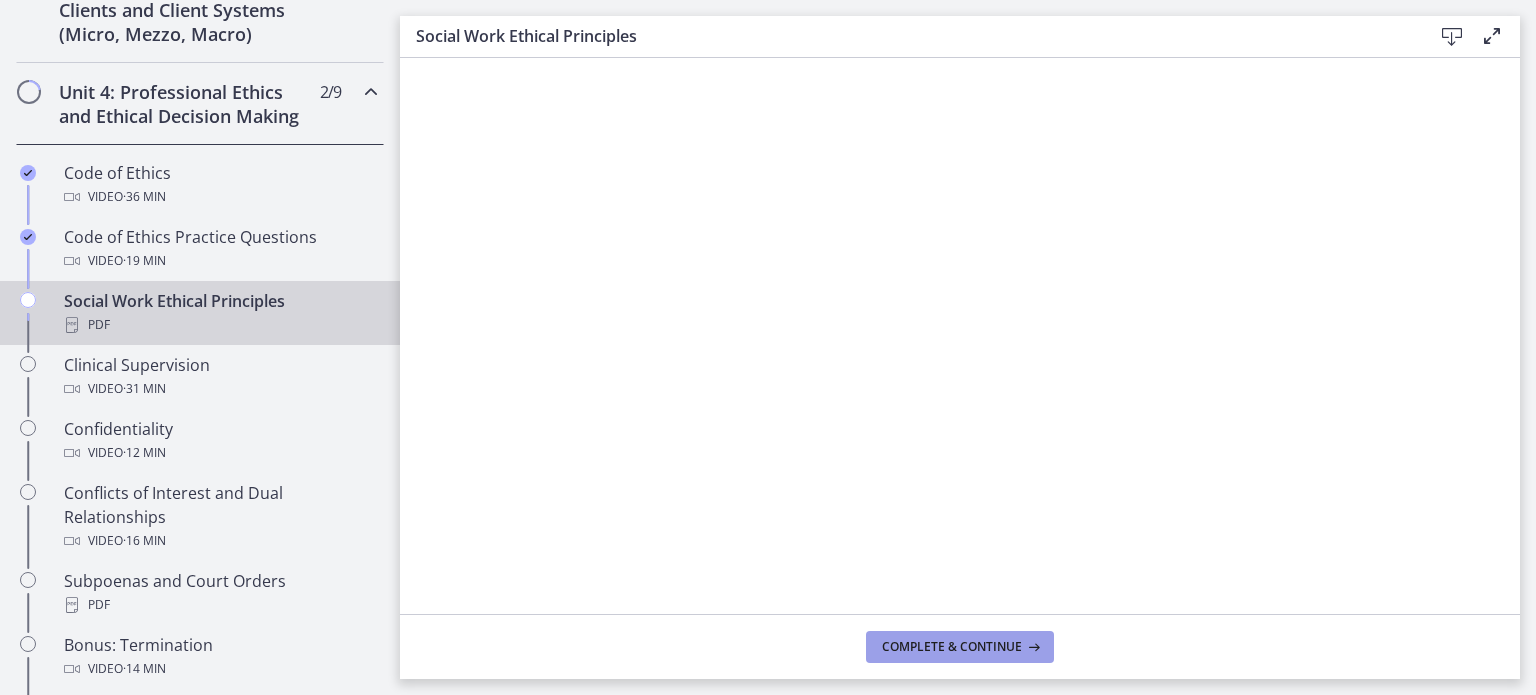 click on "Complete & continue" at bounding box center (952, 647) 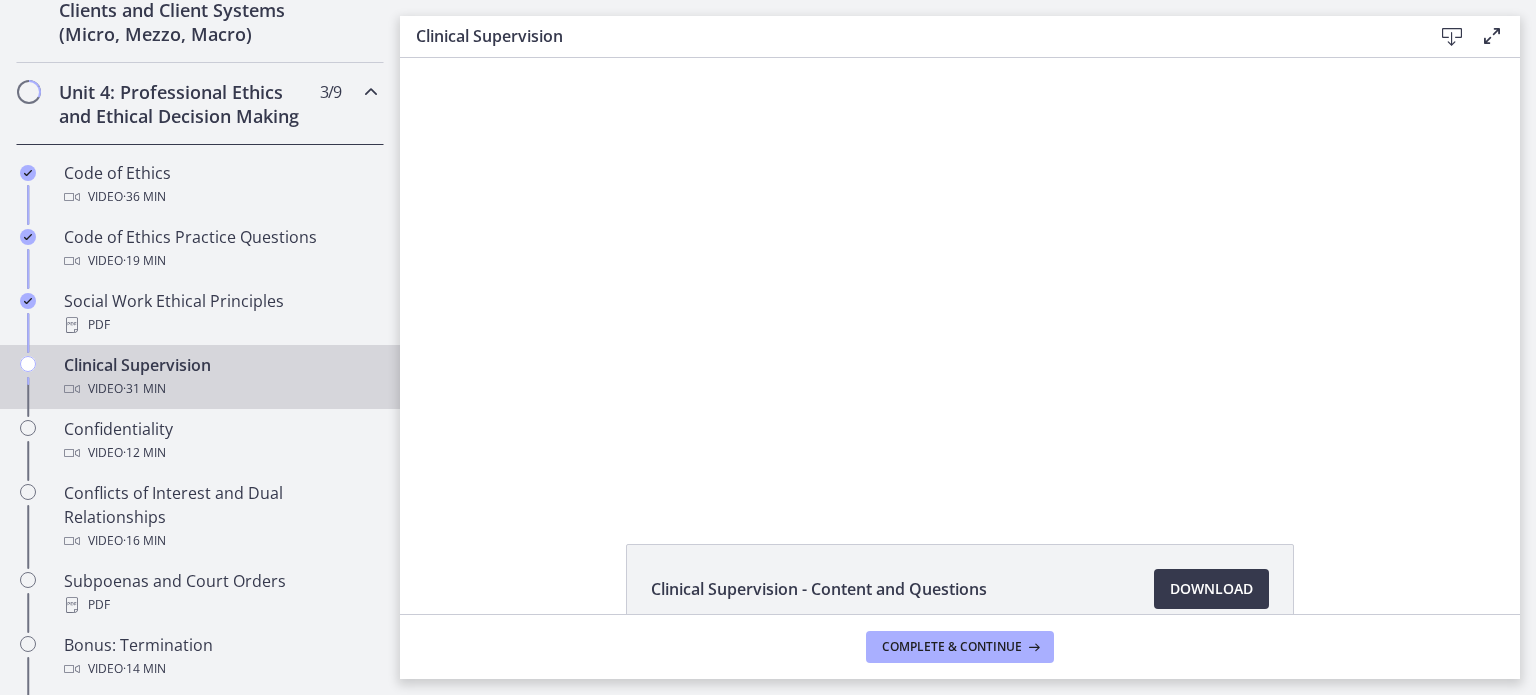 scroll, scrollTop: 0, scrollLeft: 0, axis: both 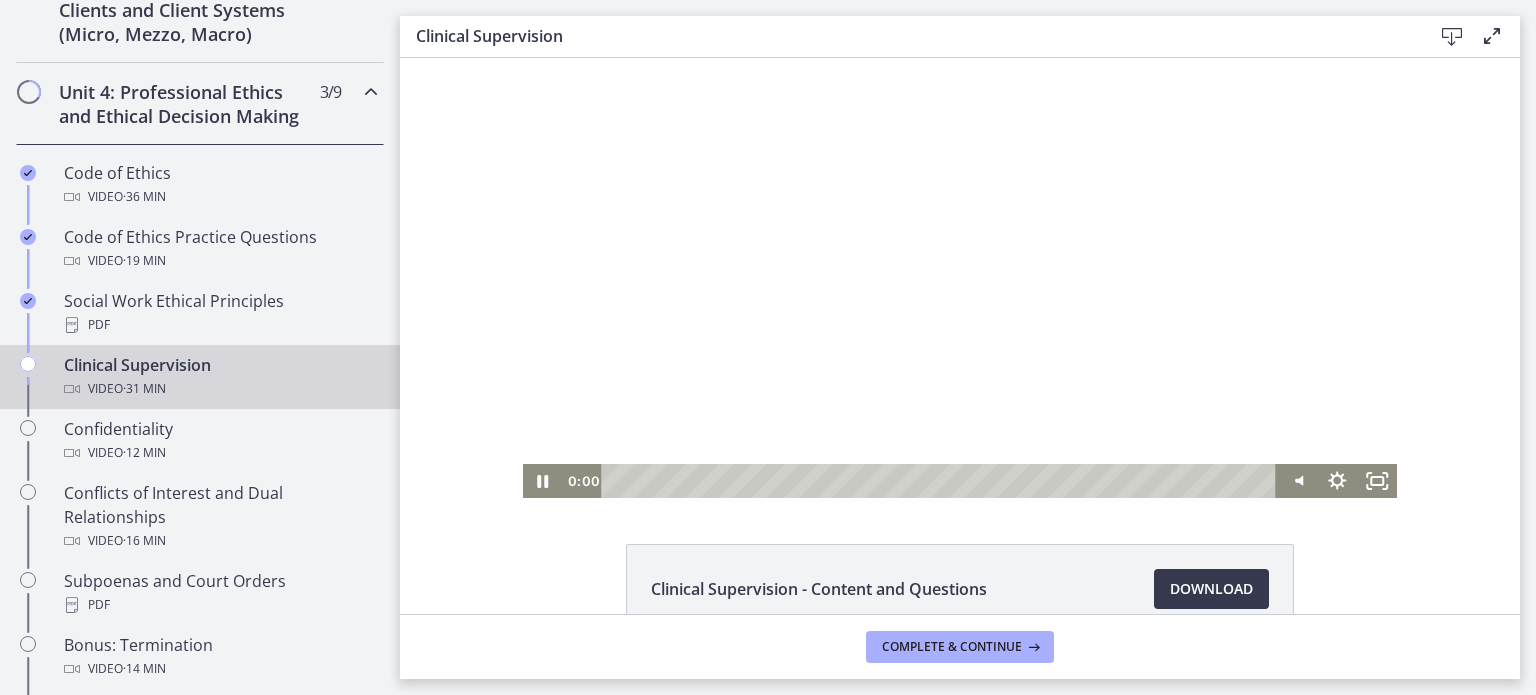 click at bounding box center [960, 278] 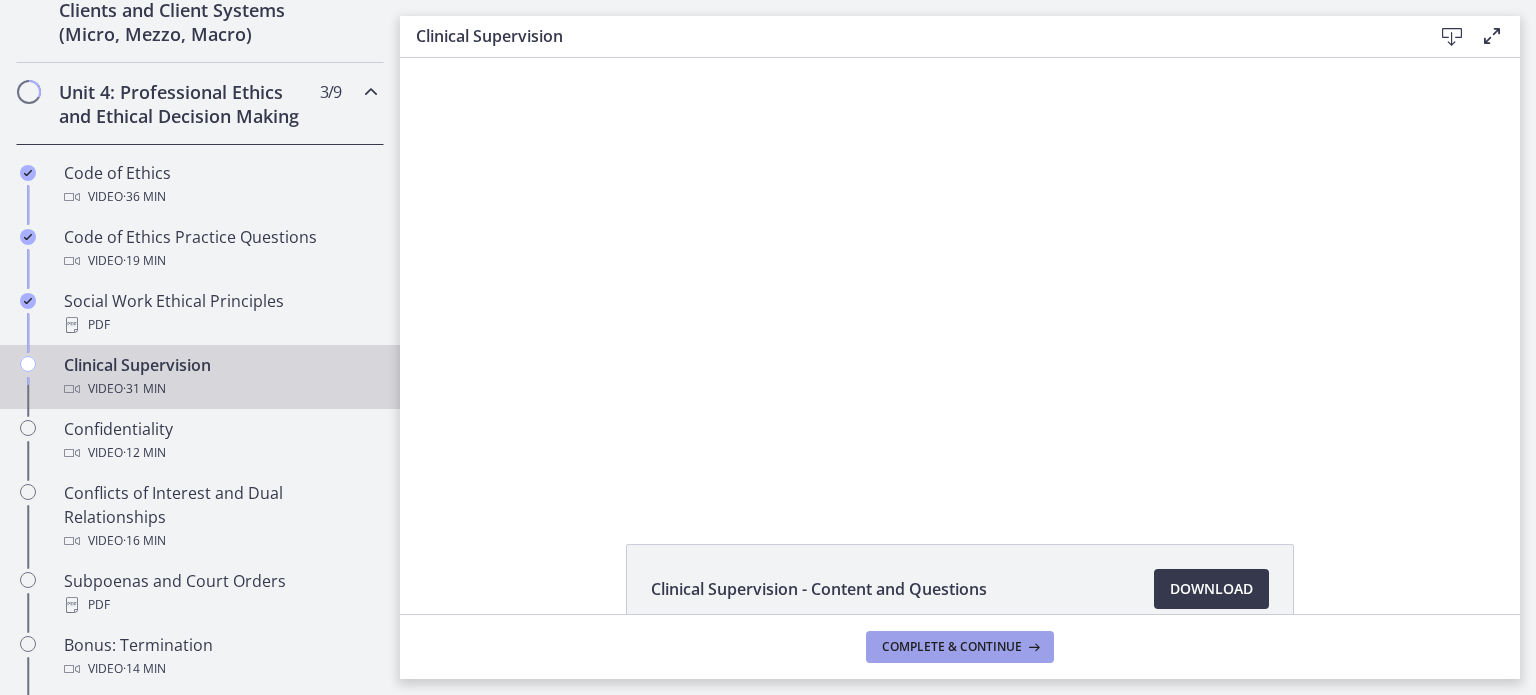 click on "Complete & continue" at bounding box center [960, 647] 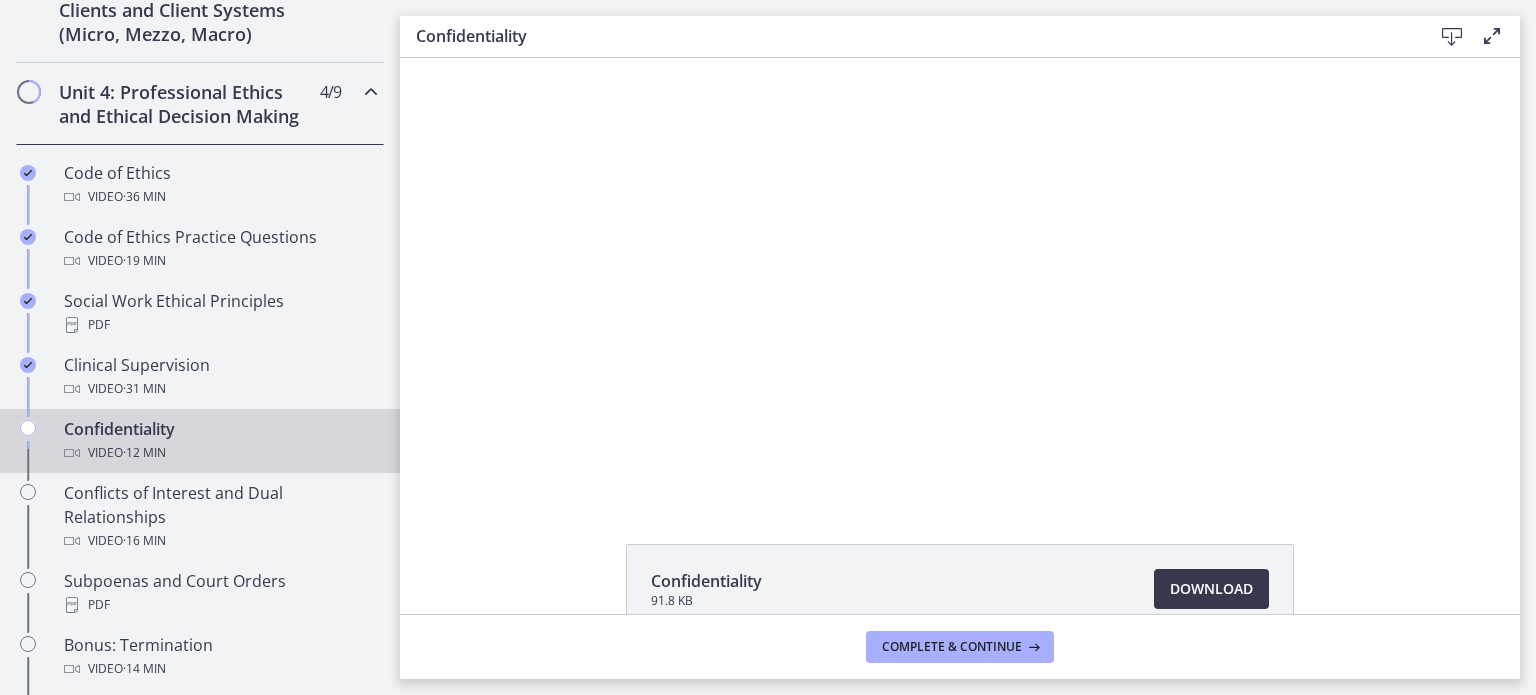 scroll, scrollTop: 0, scrollLeft: 0, axis: both 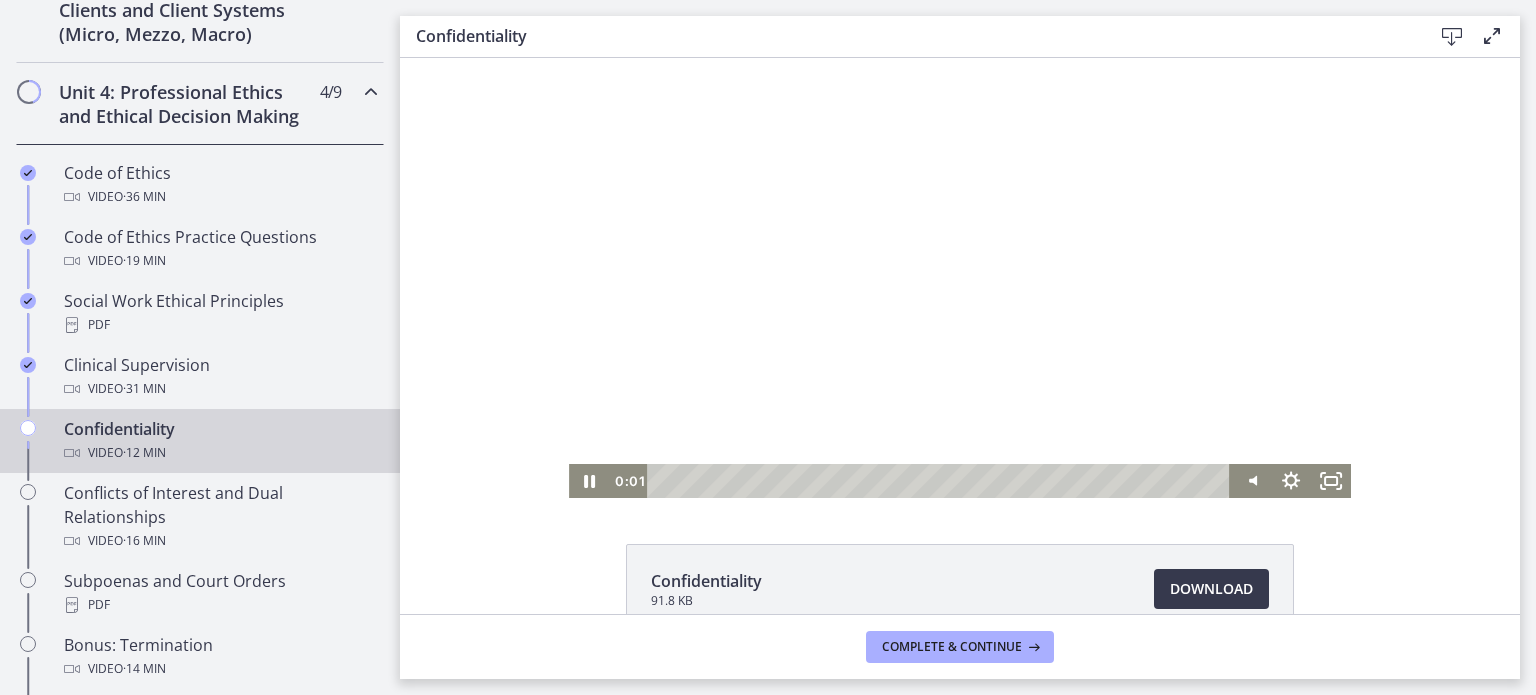 click at bounding box center (960, 278) 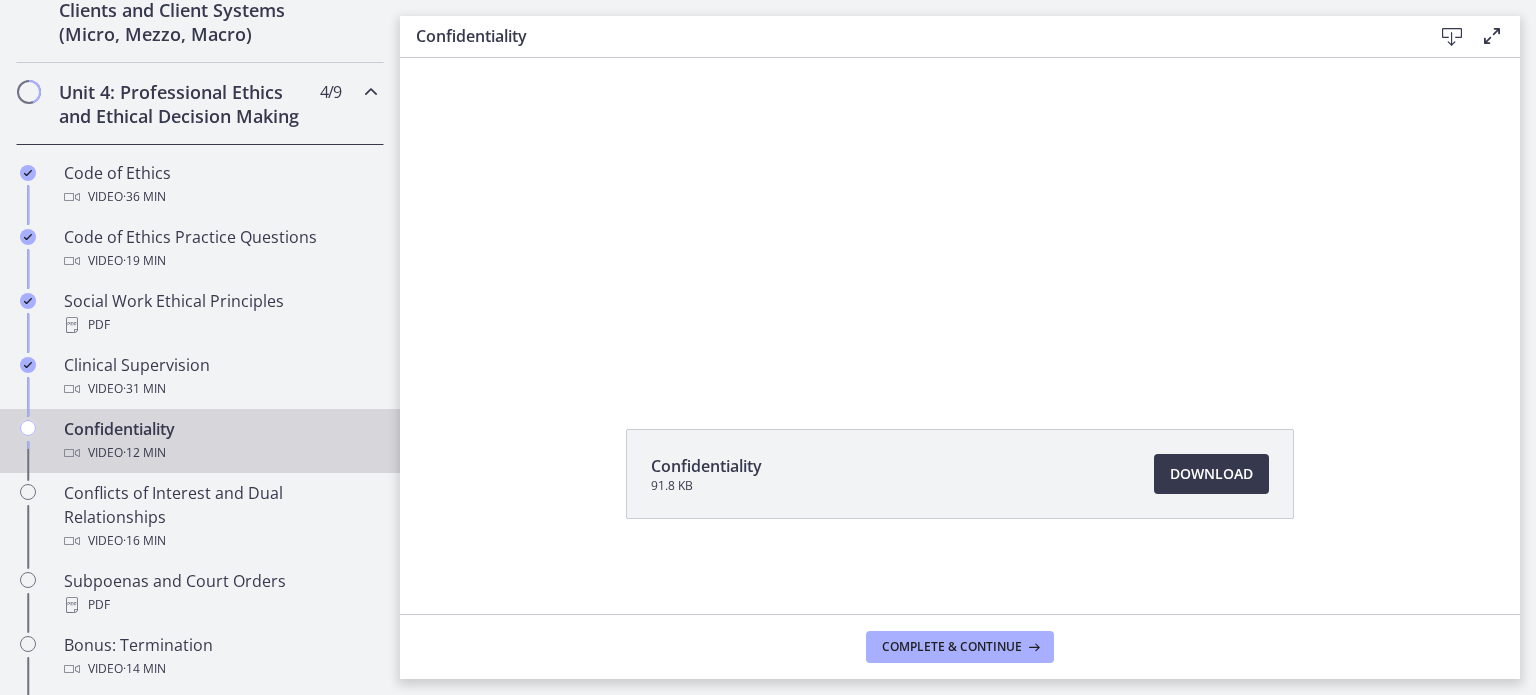 scroll, scrollTop: 0, scrollLeft: 0, axis: both 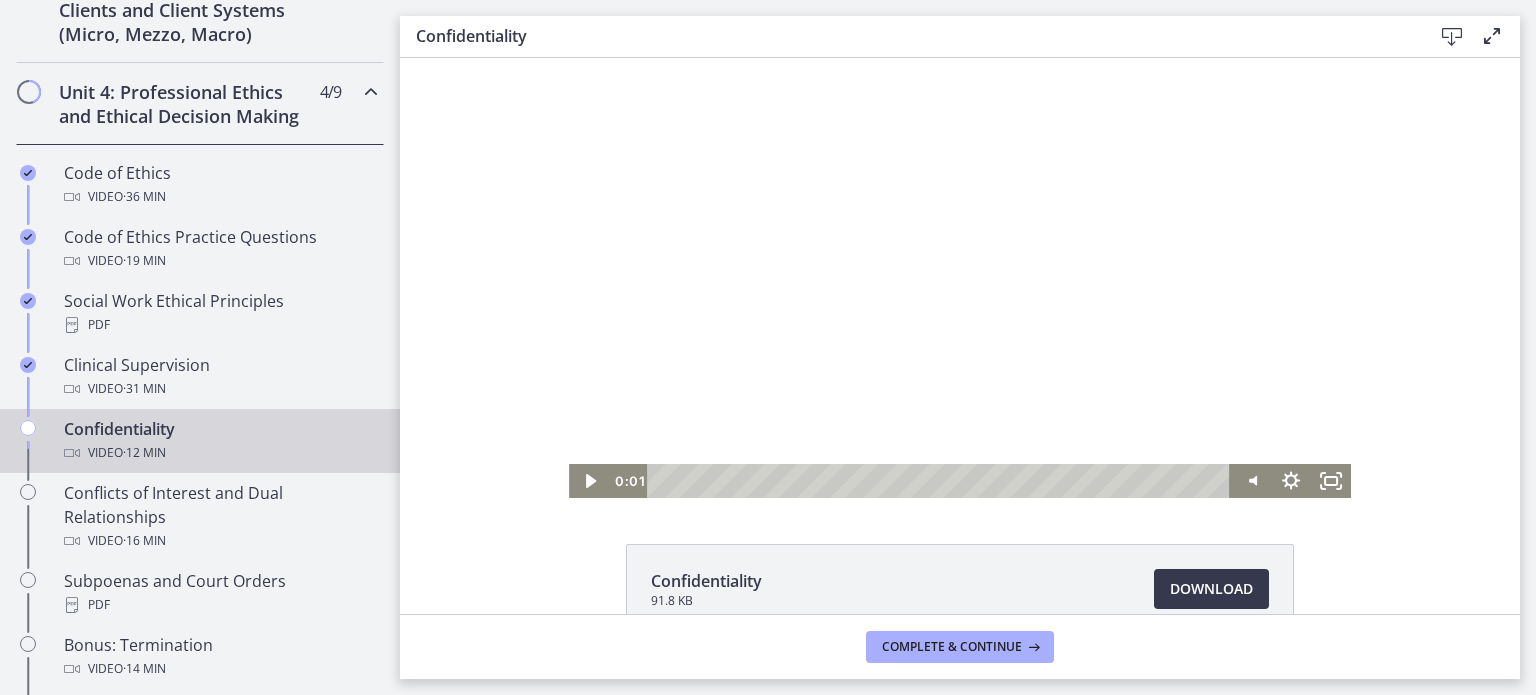 click at bounding box center [960, 278] 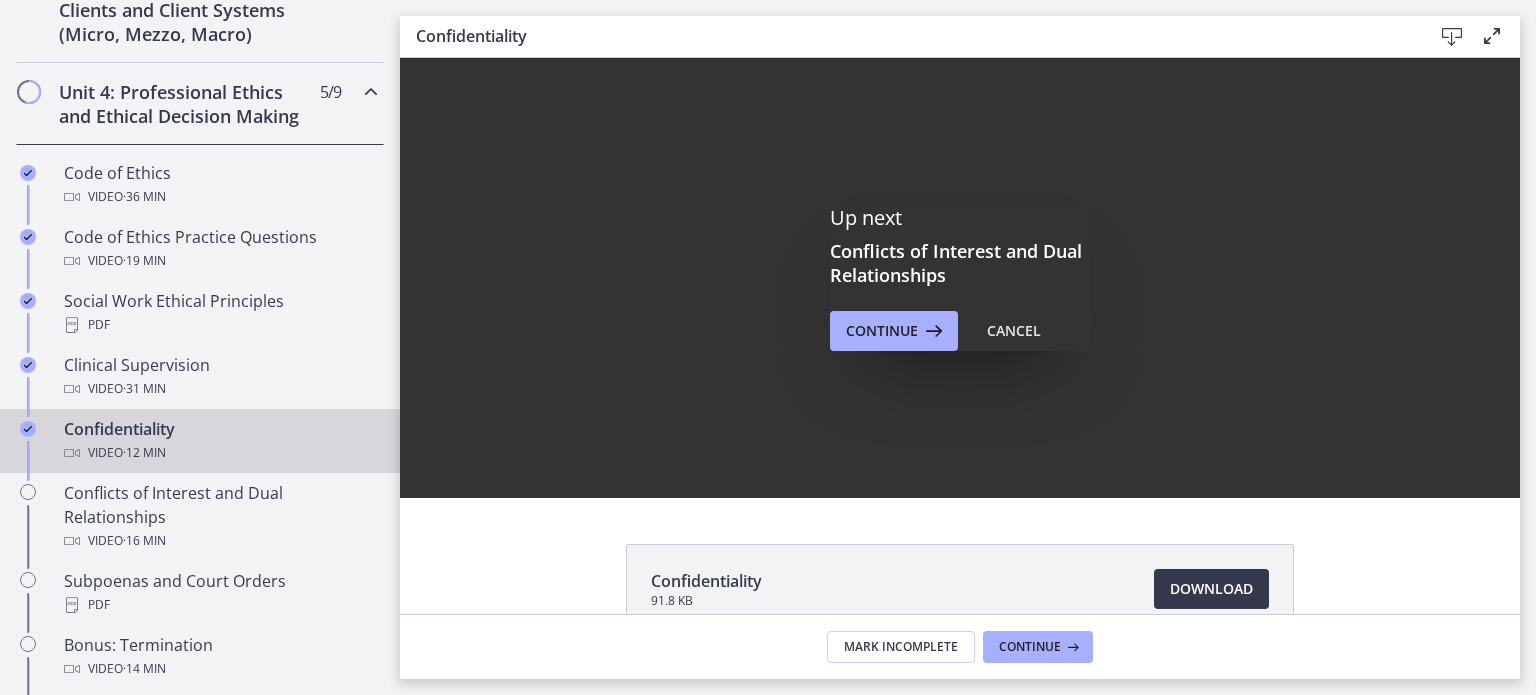 scroll, scrollTop: 0, scrollLeft: 0, axis: both 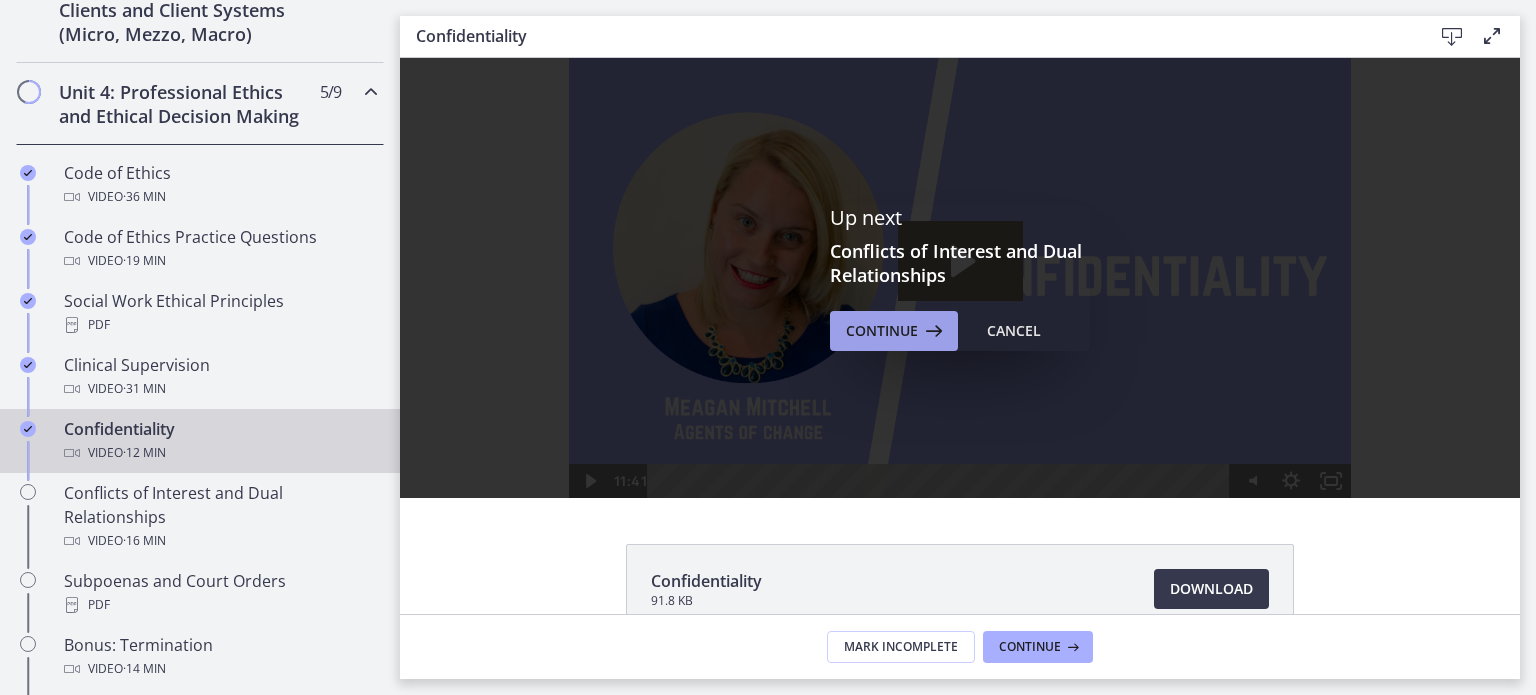 click on "Continue" at bounding box center (882, 331) 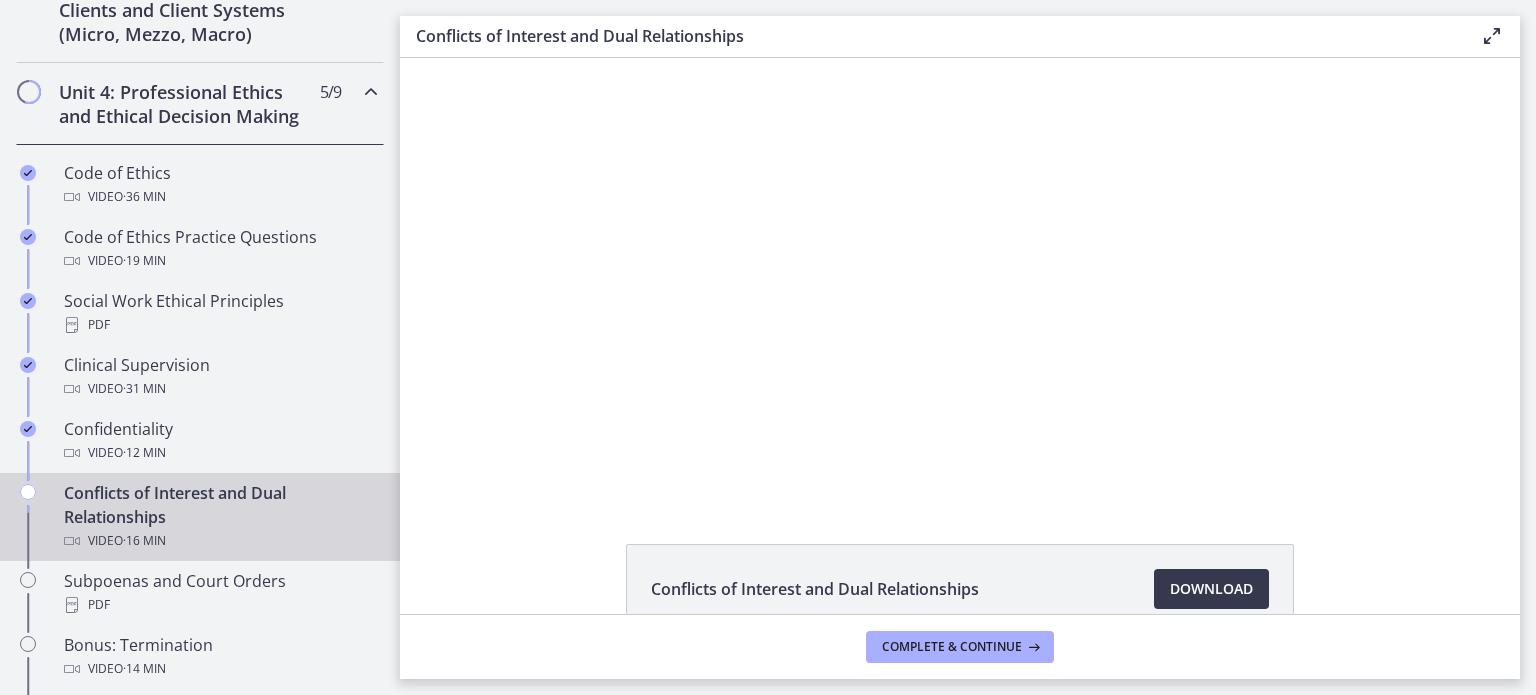 scroll, scrollTop: 0, scrollLeft: 0, axis: both 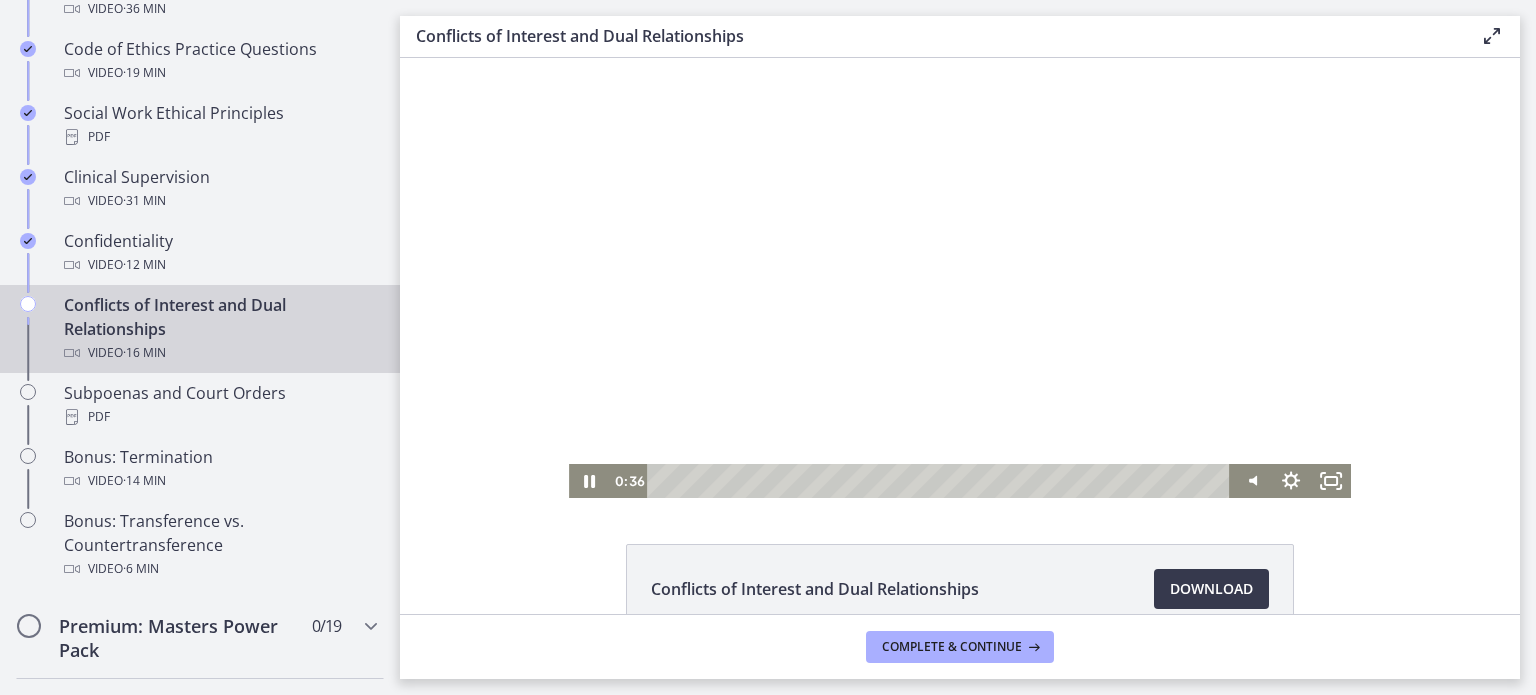 click at bounding box center (960, 278) 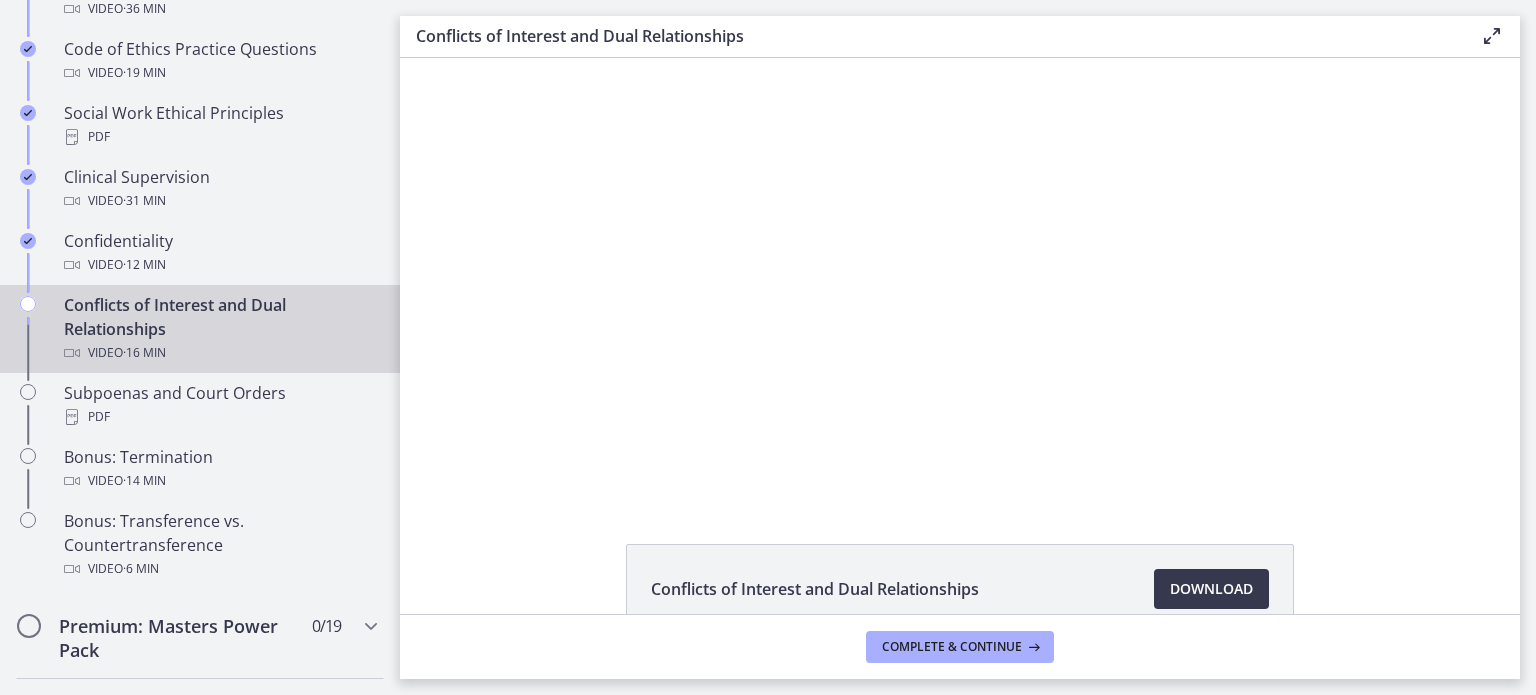 type 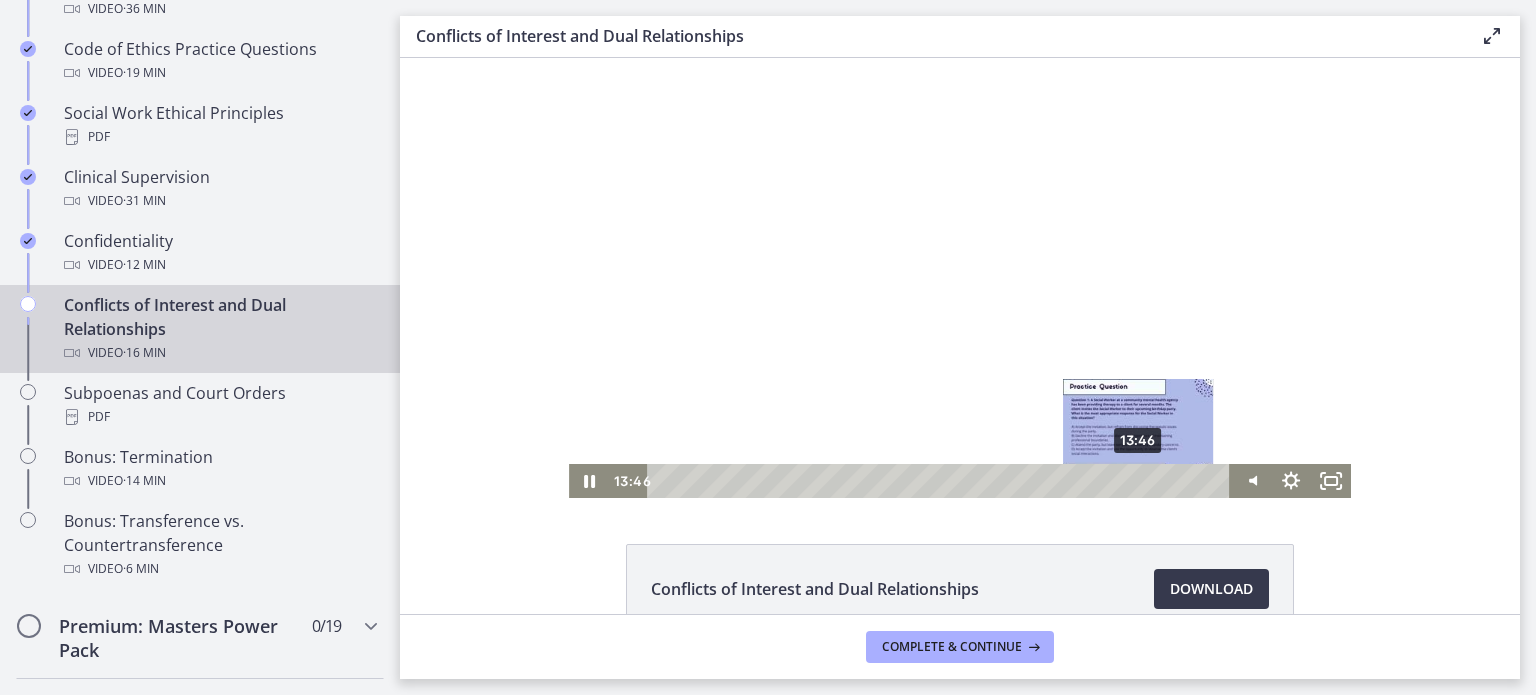 click on "13:46" at bounding box center [941, 481] 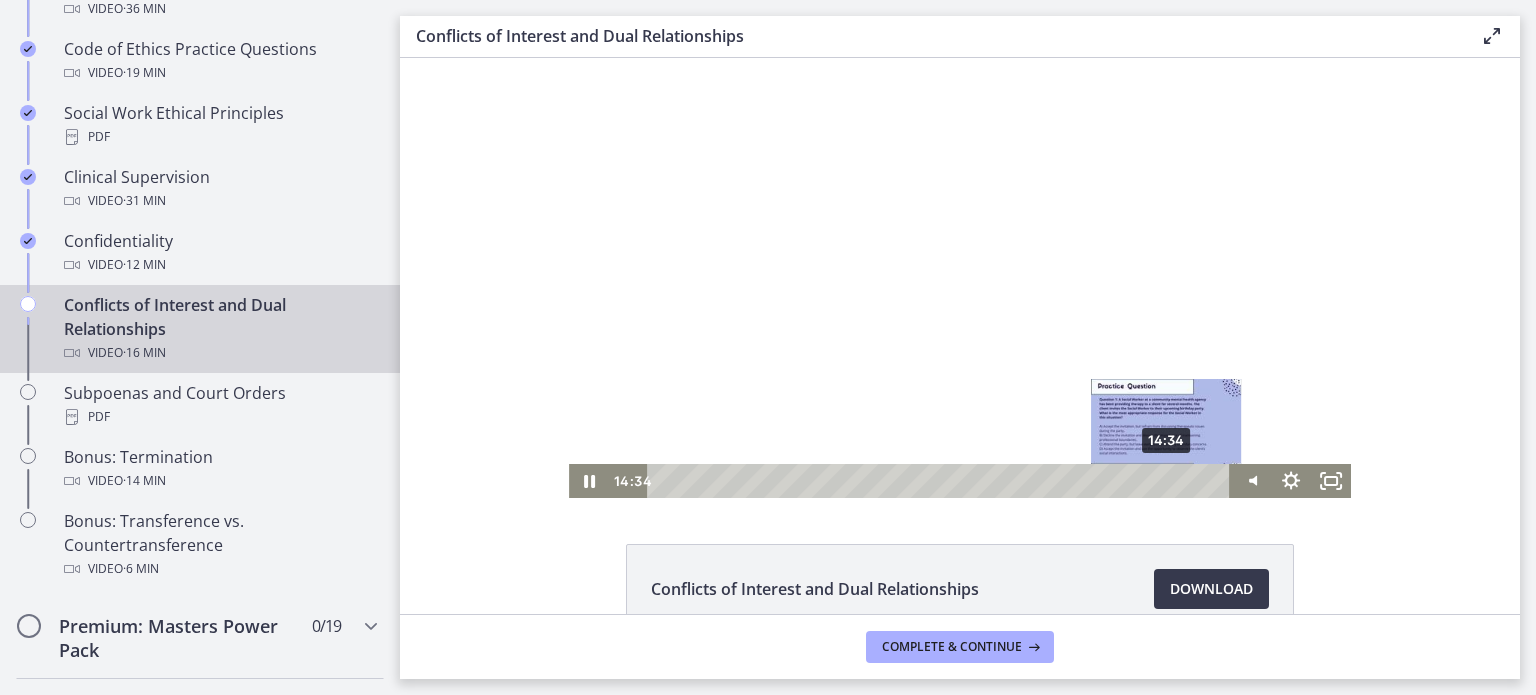 click on "14:34" at bounding box center [941, 481] 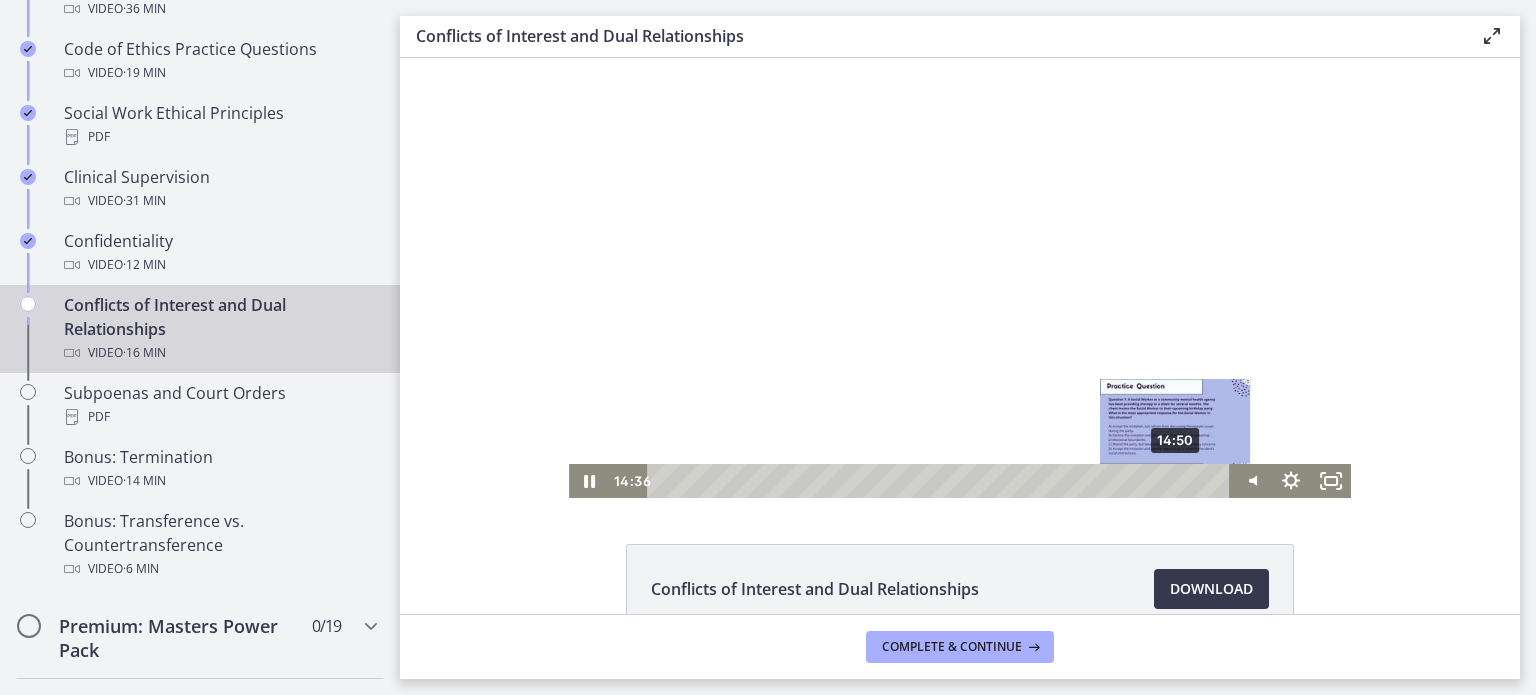 click on "14:50" at bounding box center [941, 481] 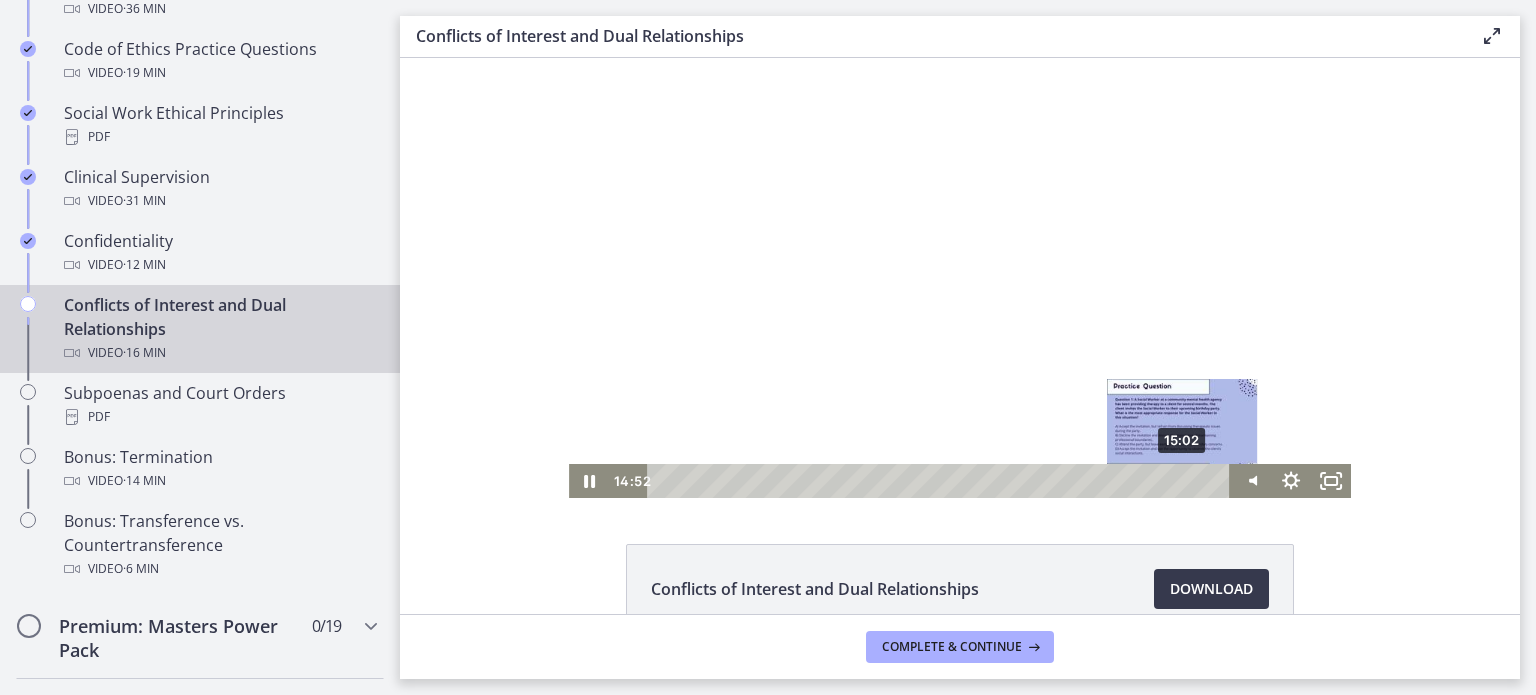 click on "15:02" at bounding box center (941, 481) 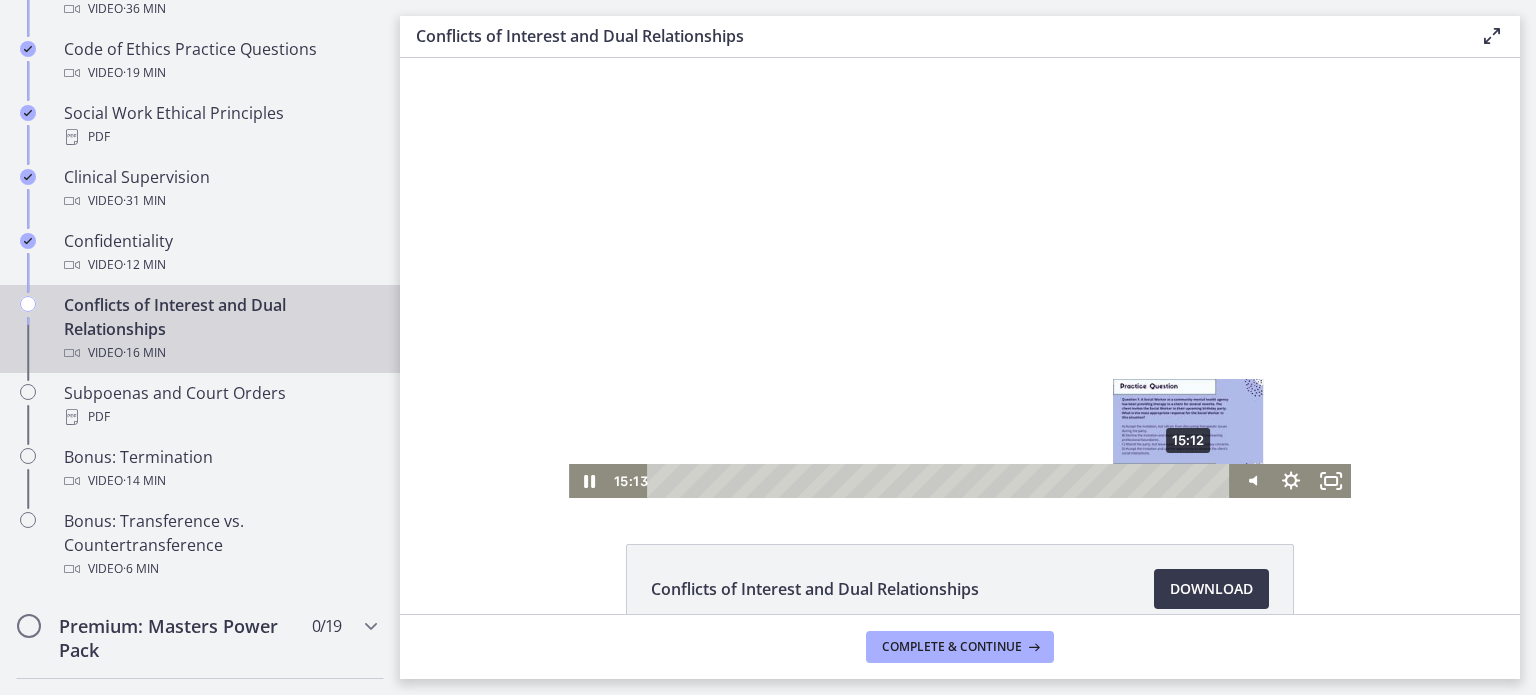 click on "15:12" at bounding box center (941, 481) 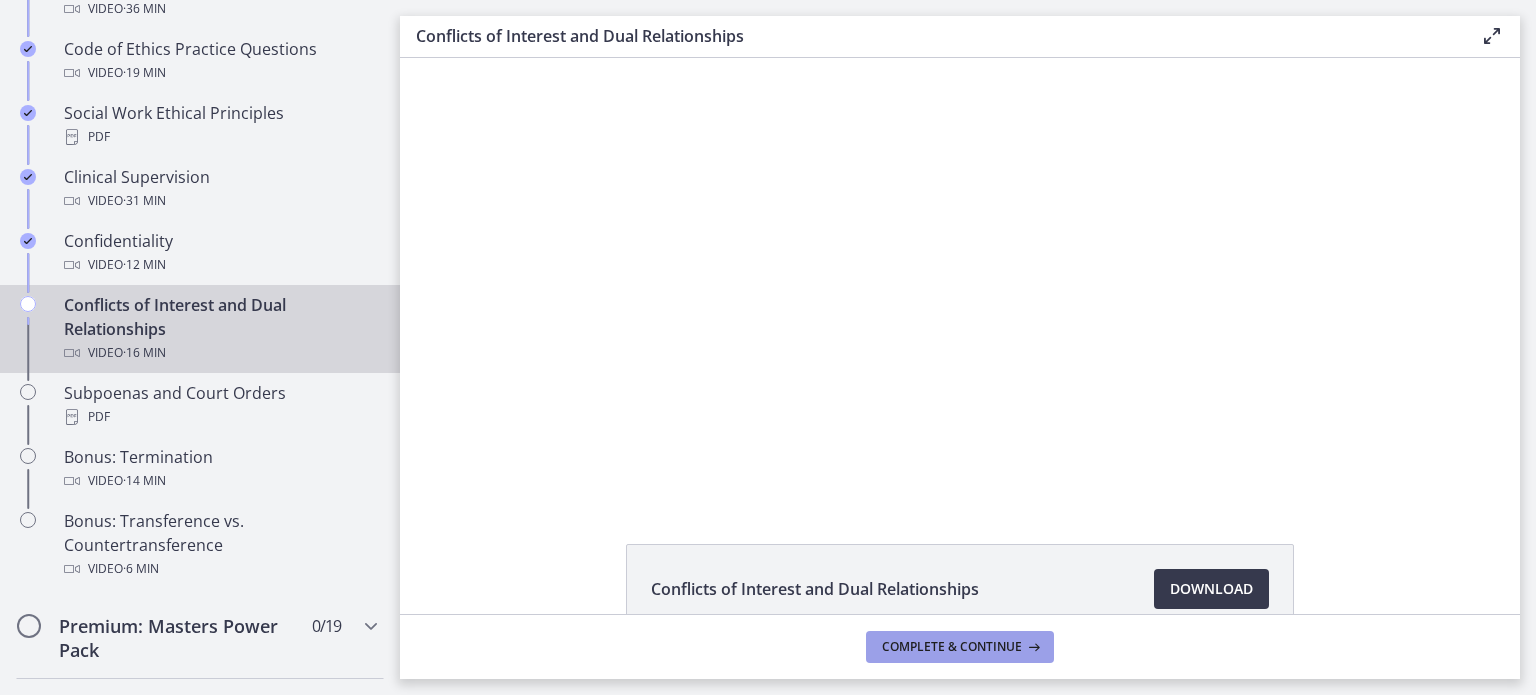click at bounding box center [1032, 647] 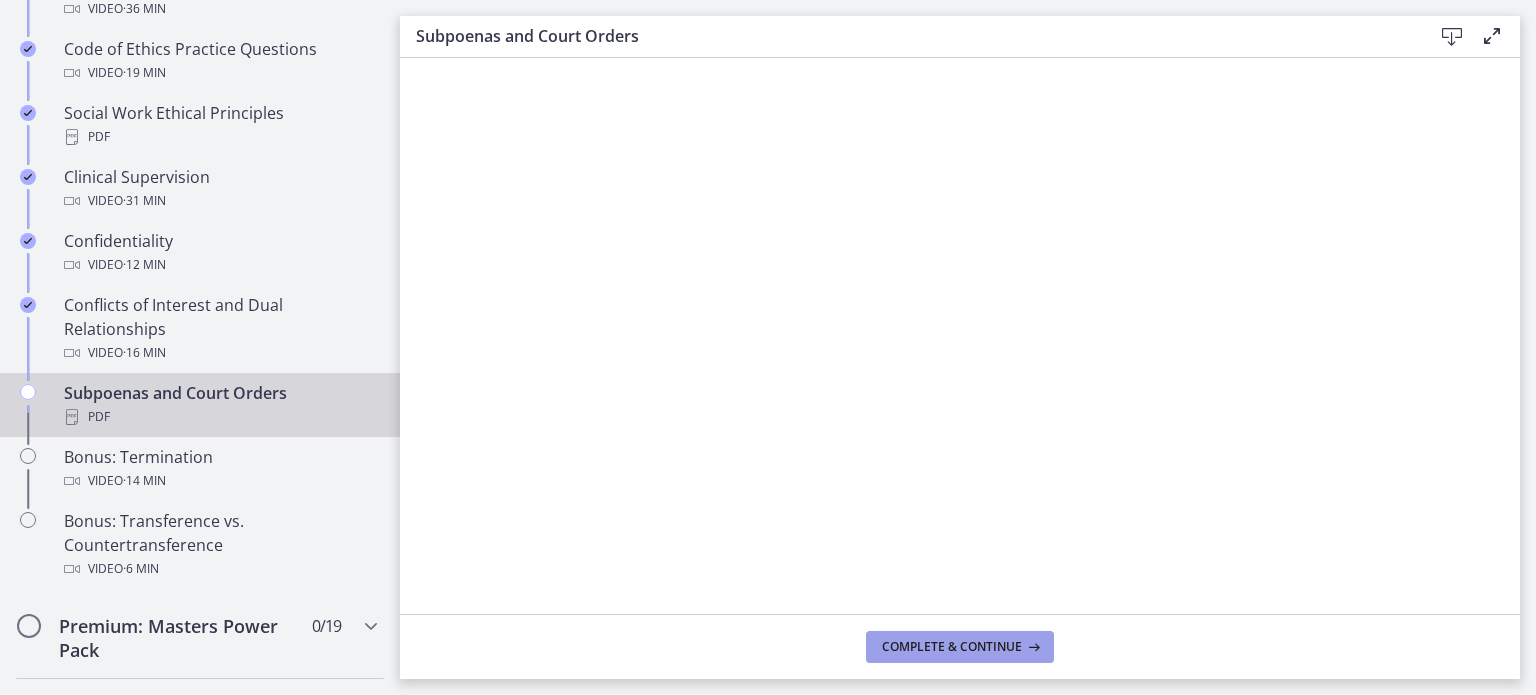click on "Complete & continue" at bounding box center (952, 647) 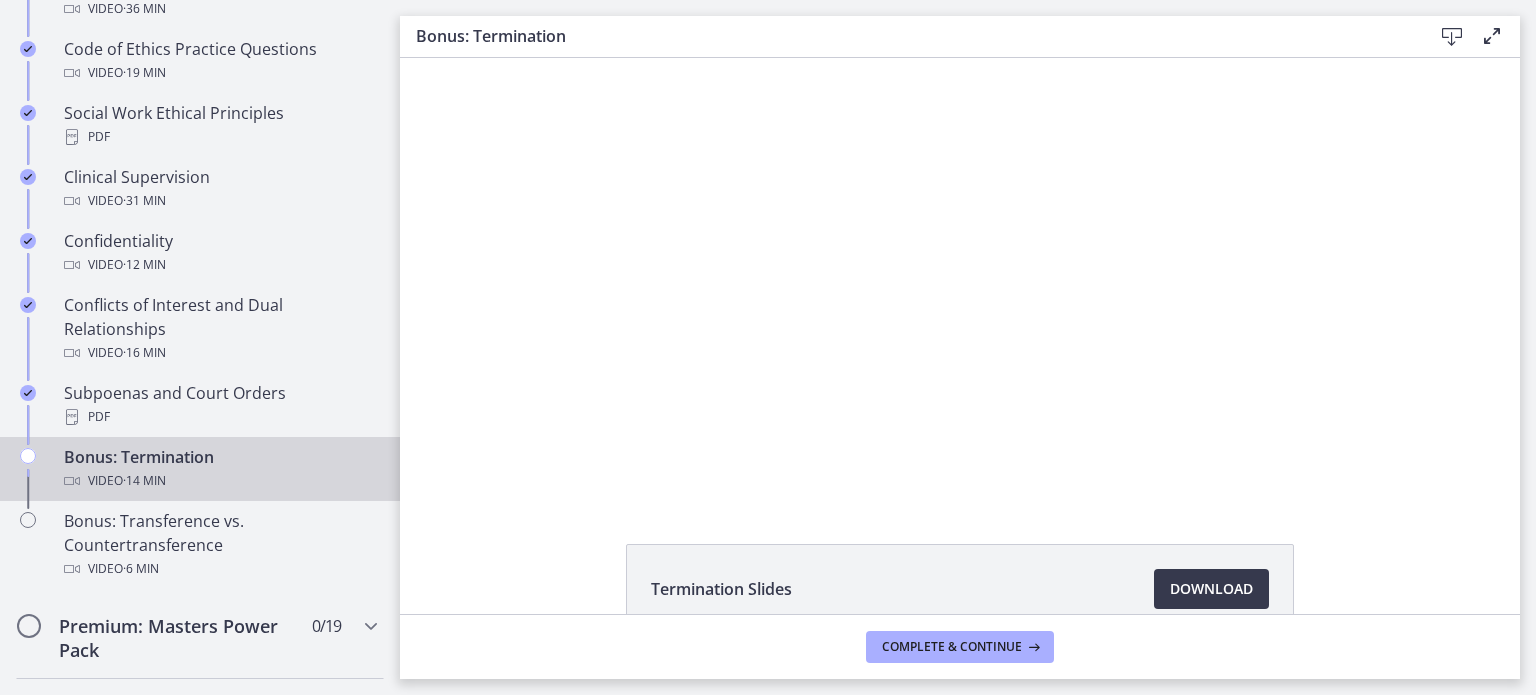 scroll, scrollTop: 0, scrollLeft: 0, axis: both 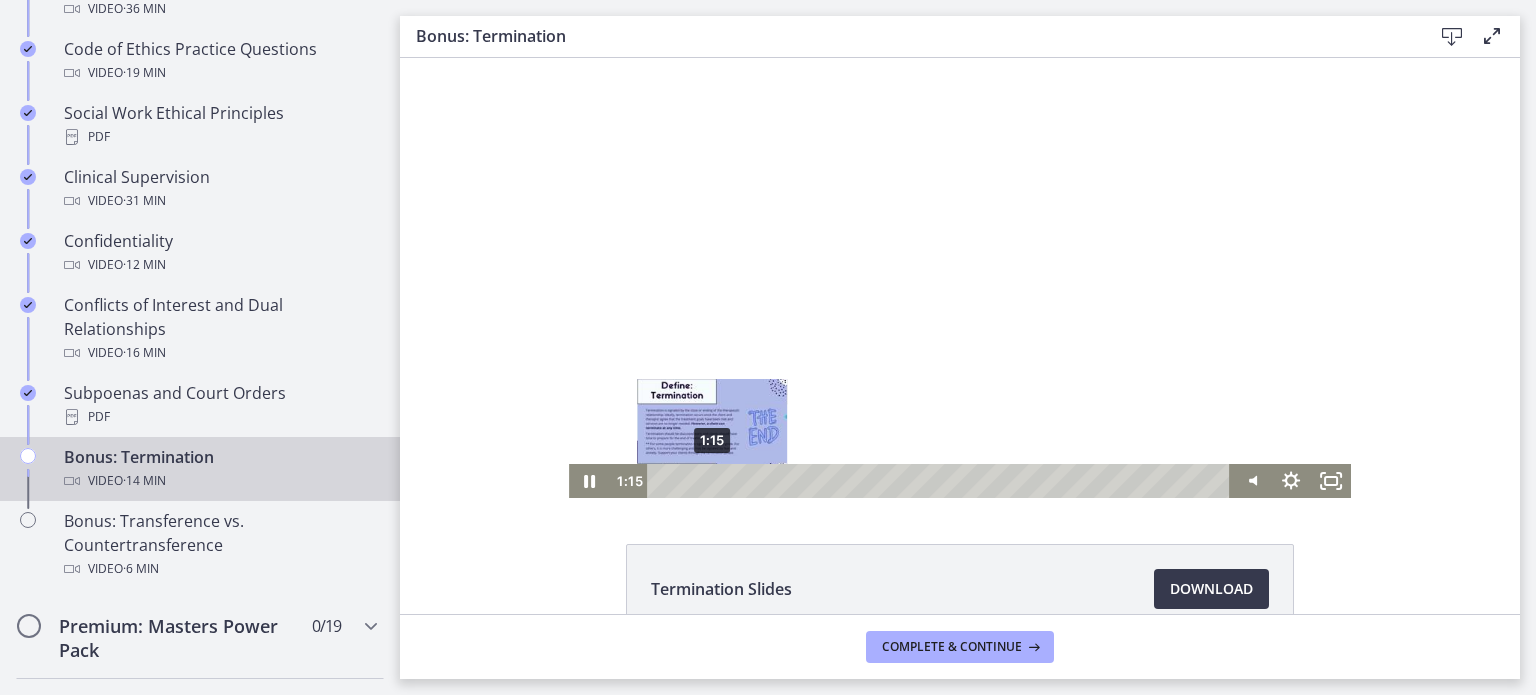 click on "1:15" at bounding box center (941, 481) 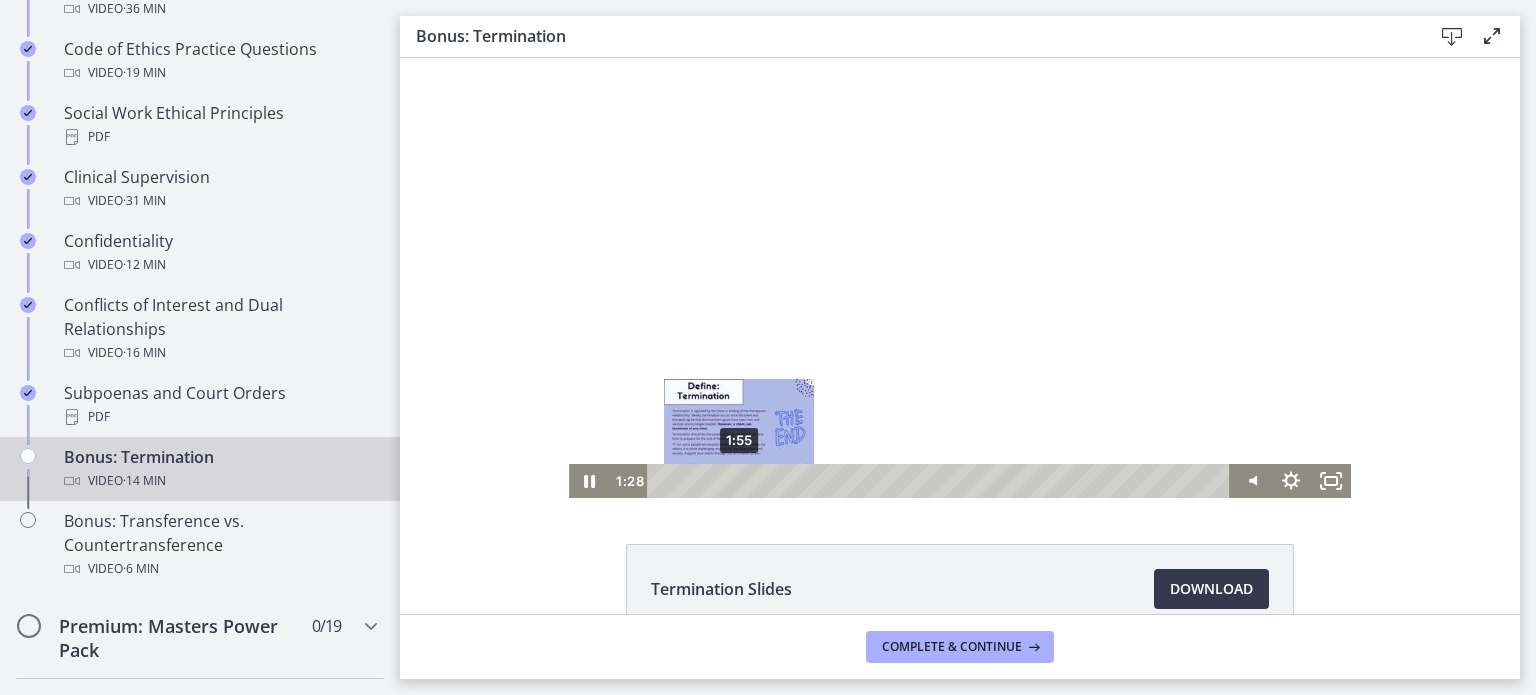 click on "1:55" at bounding box center [941, 481] 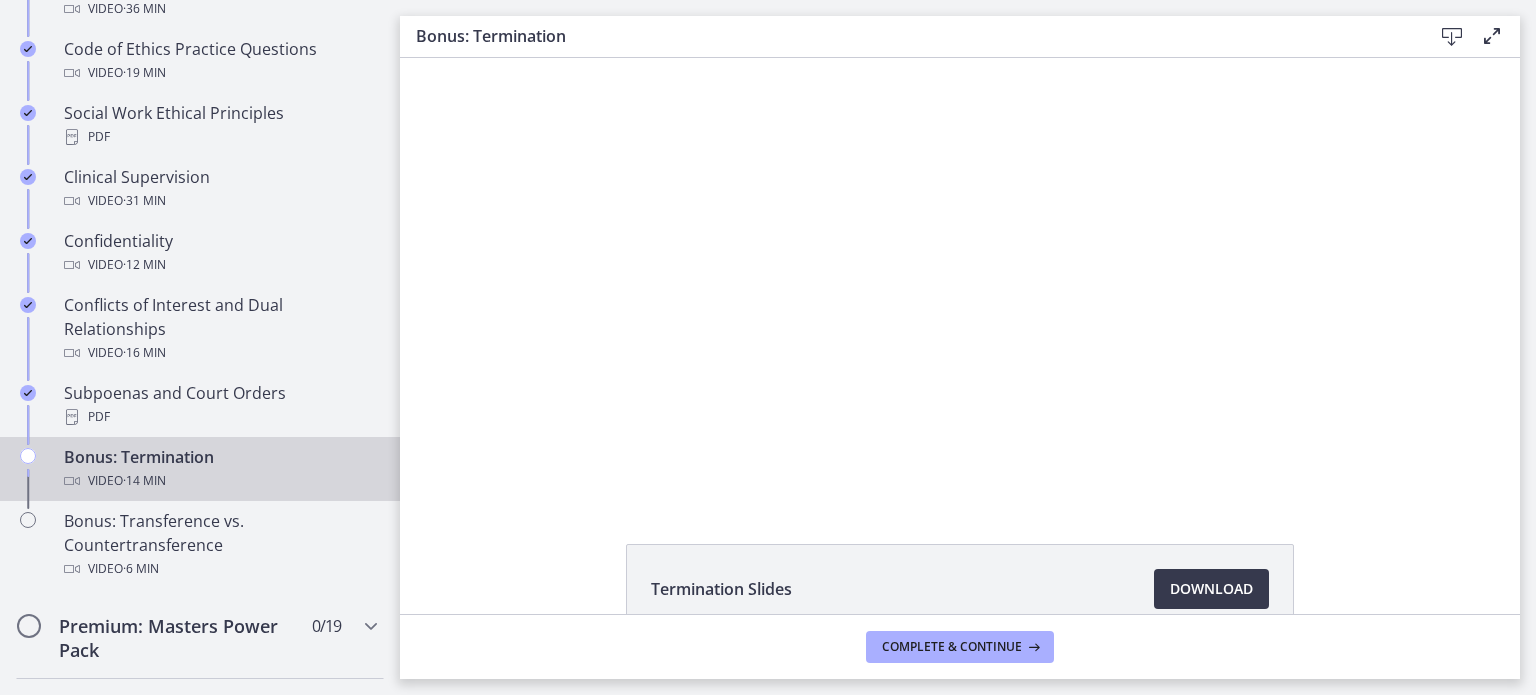 click on "Complete & continue" at bounding box center [960, 646] 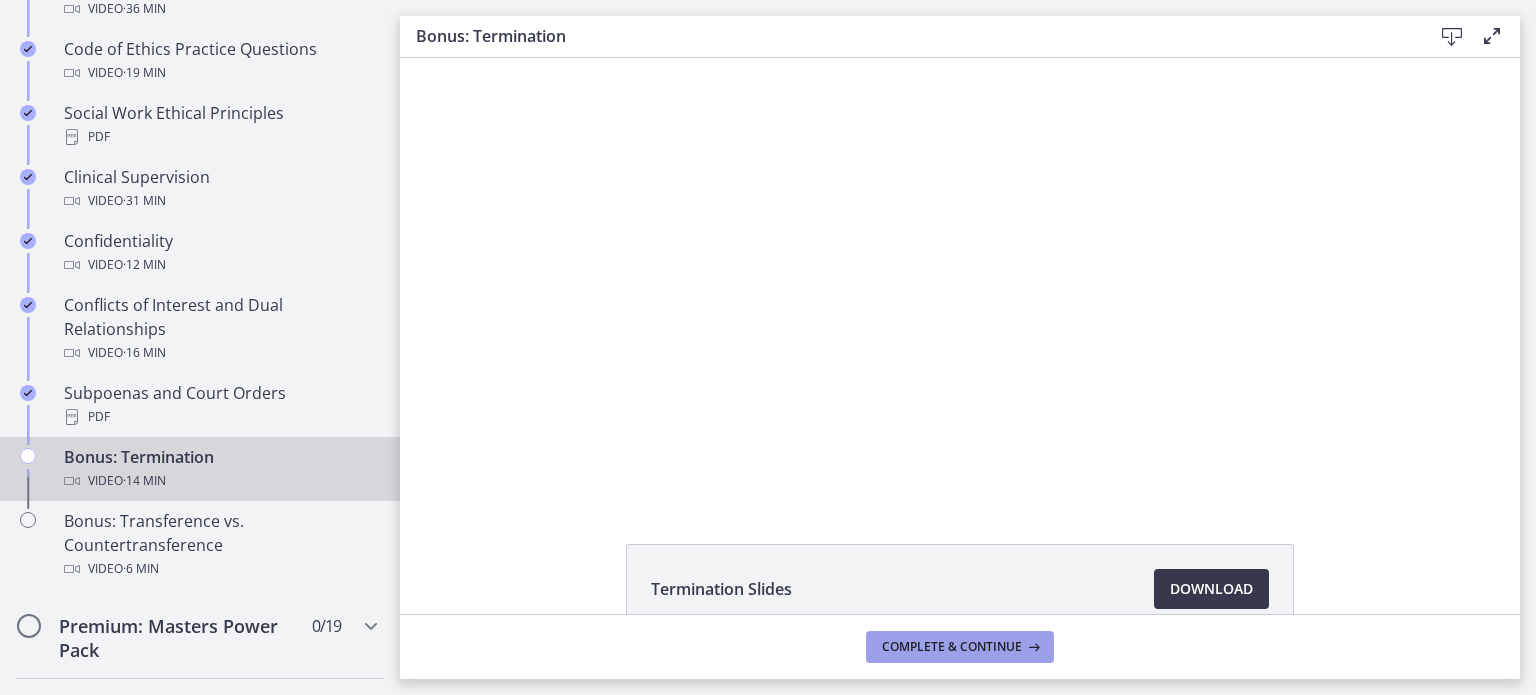 click on "Complete & continue" at bounding box center [952, 647] 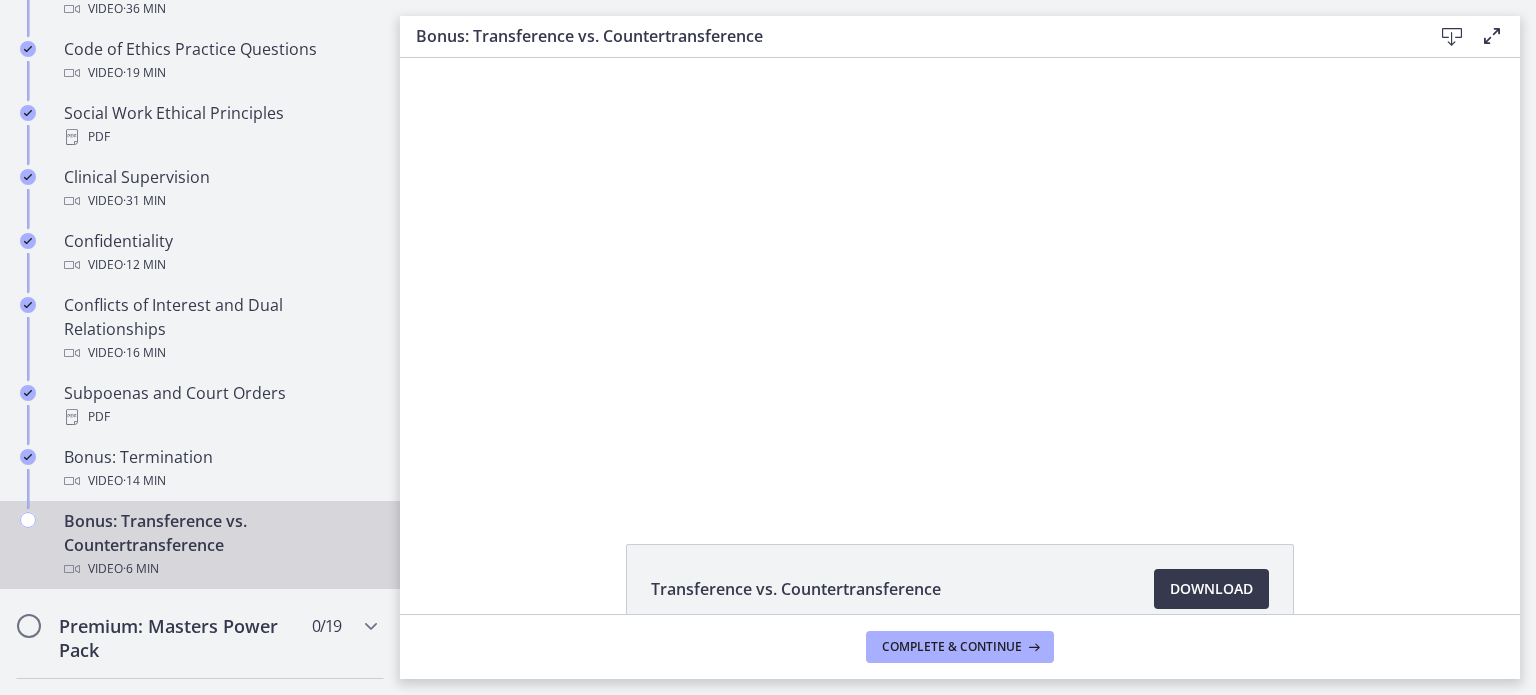 scroll, scrollTop: 0, scrollLeft: 0, axis: both 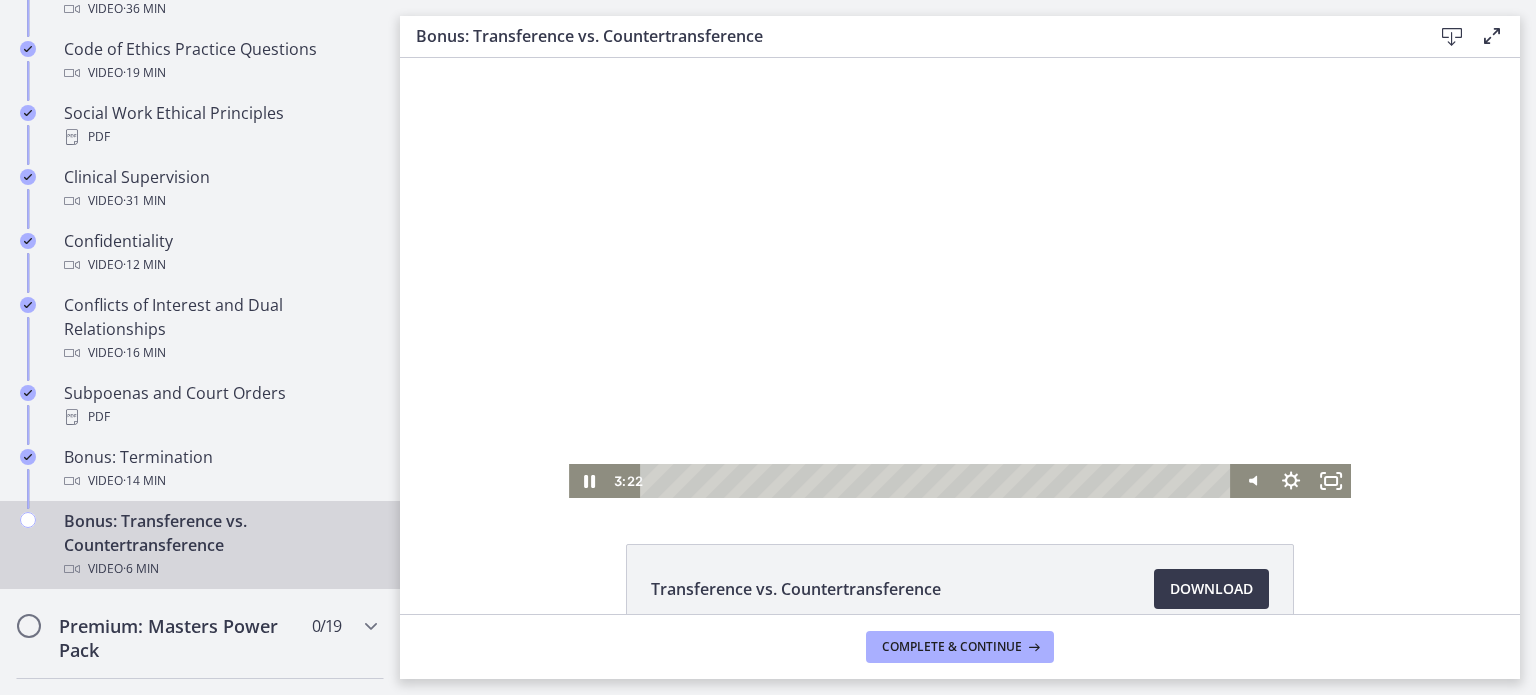 click at bounding box center [960, 278] 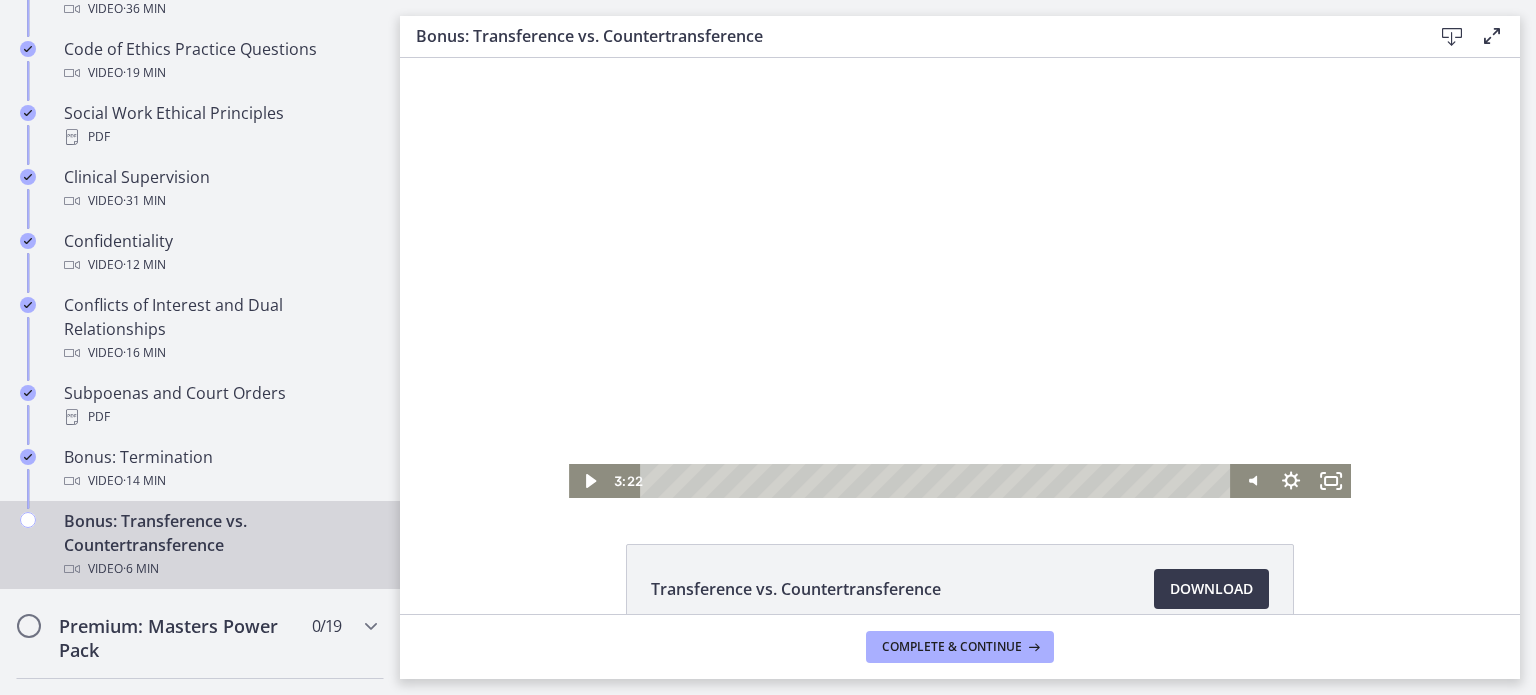 click at bounding box center (960, 278) 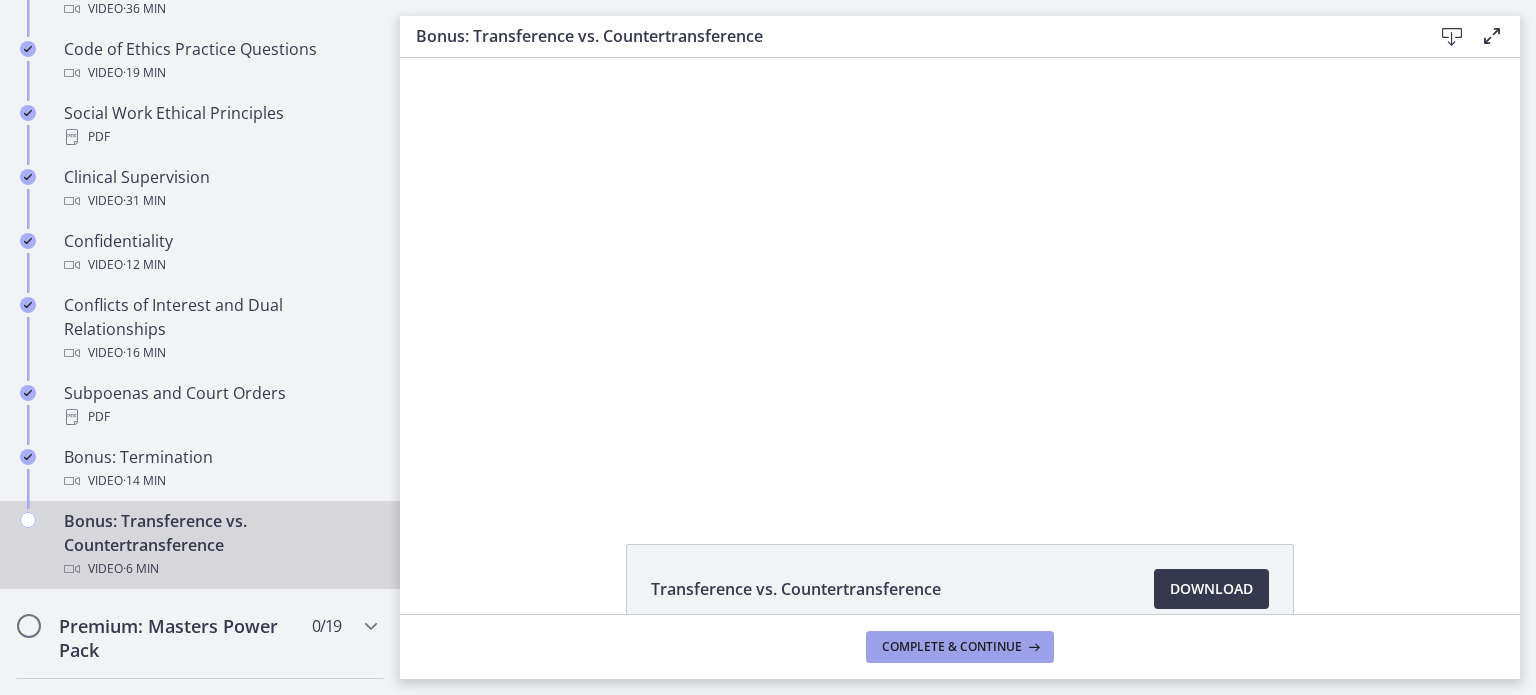 click on "Complete & continue" at bounding box center (960, 647) 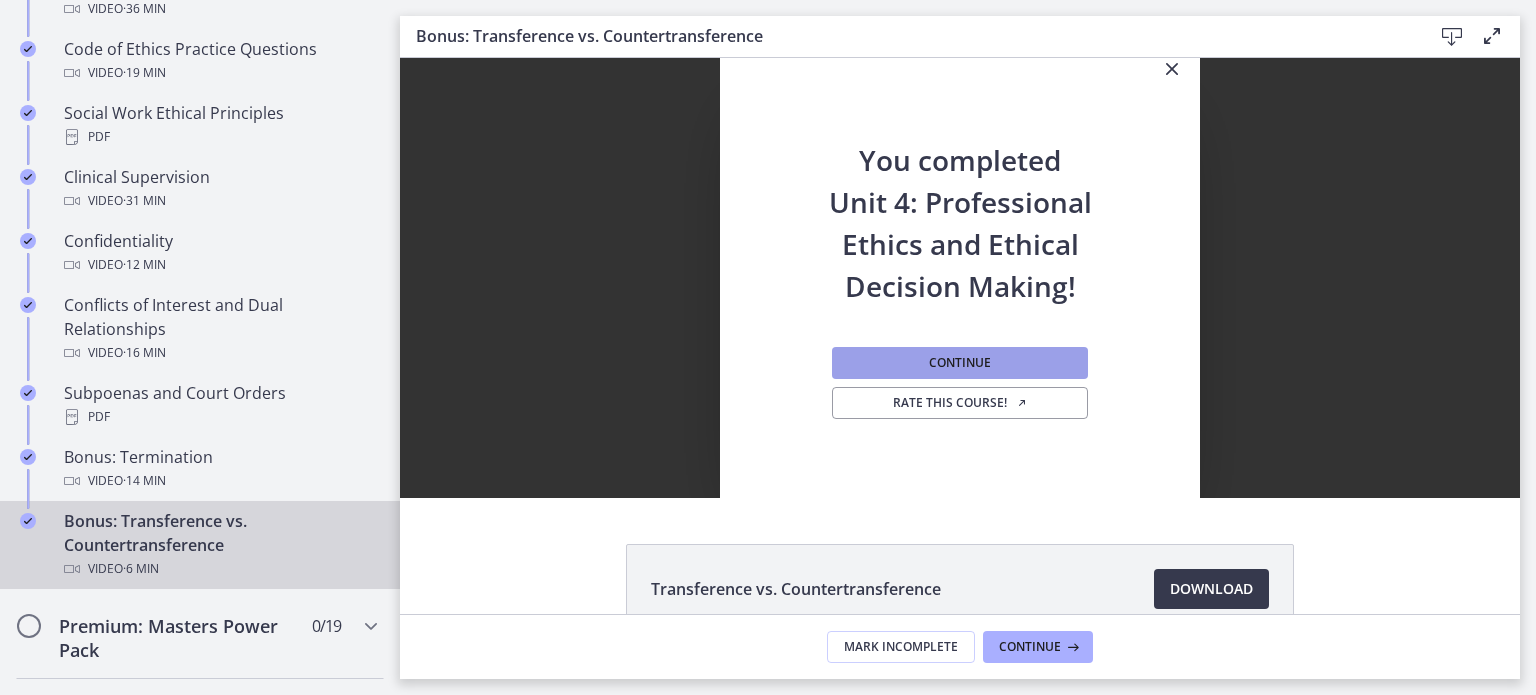 click on "Continue" at bounding box center [960, 363] 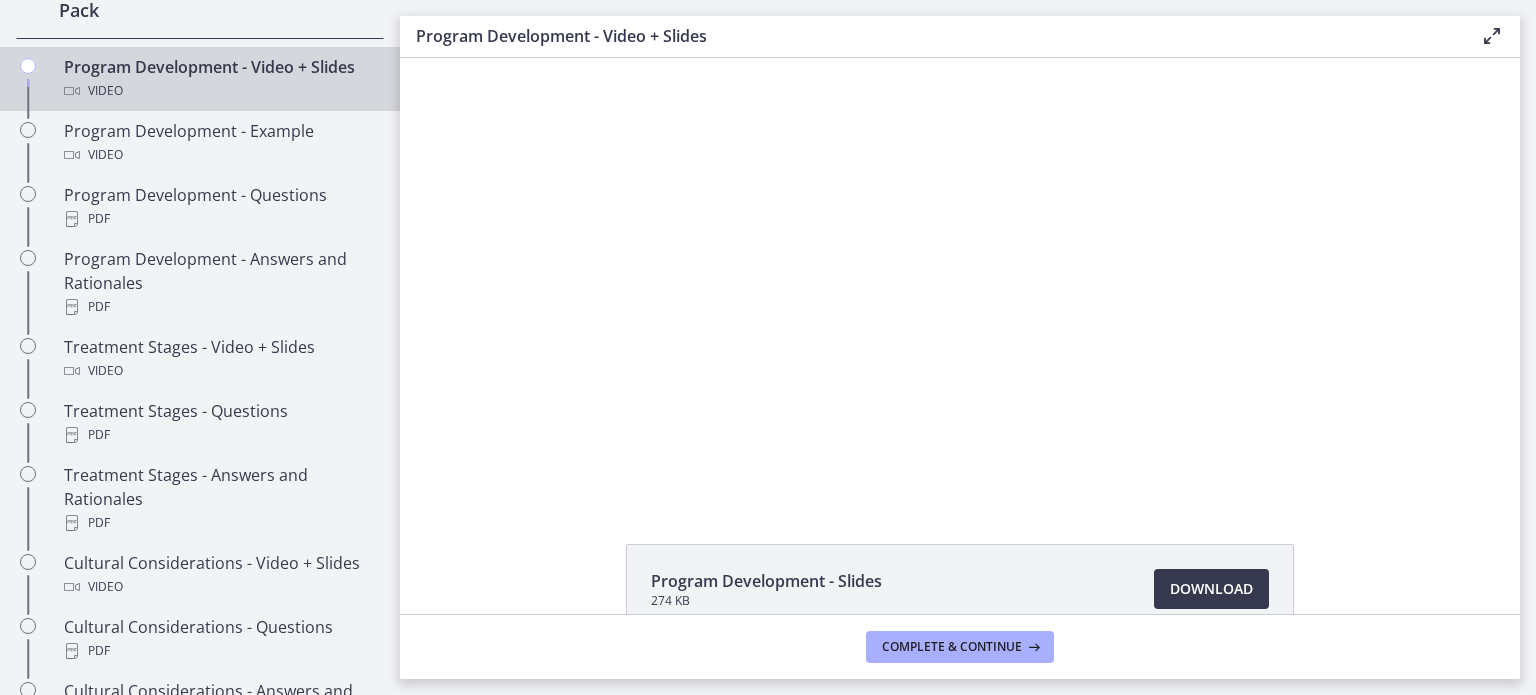 scroll, scrollTop: 0, scrollLeft: 0, axis: both 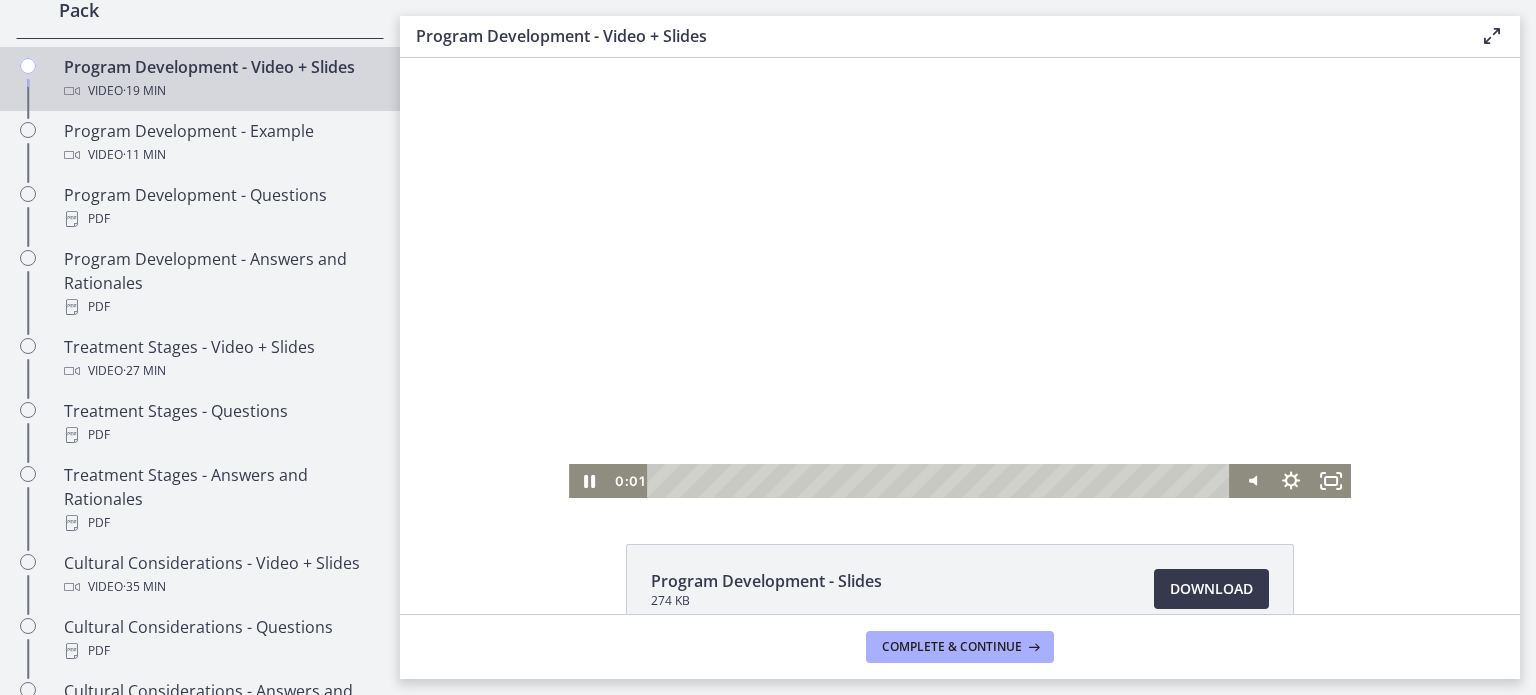 click at bounding box center [960, 278] 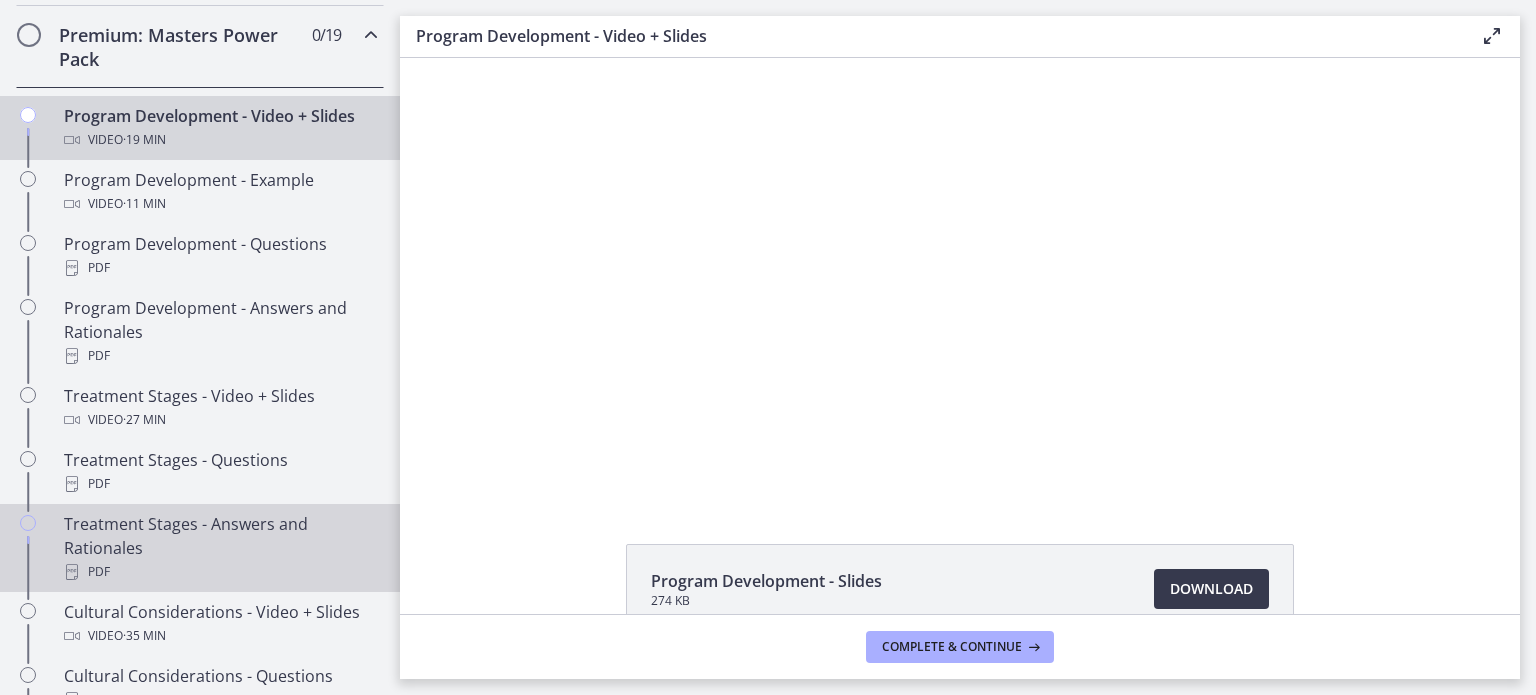 scroll, scrollTop: 952, scrollLeft: 0, axis: vertical 